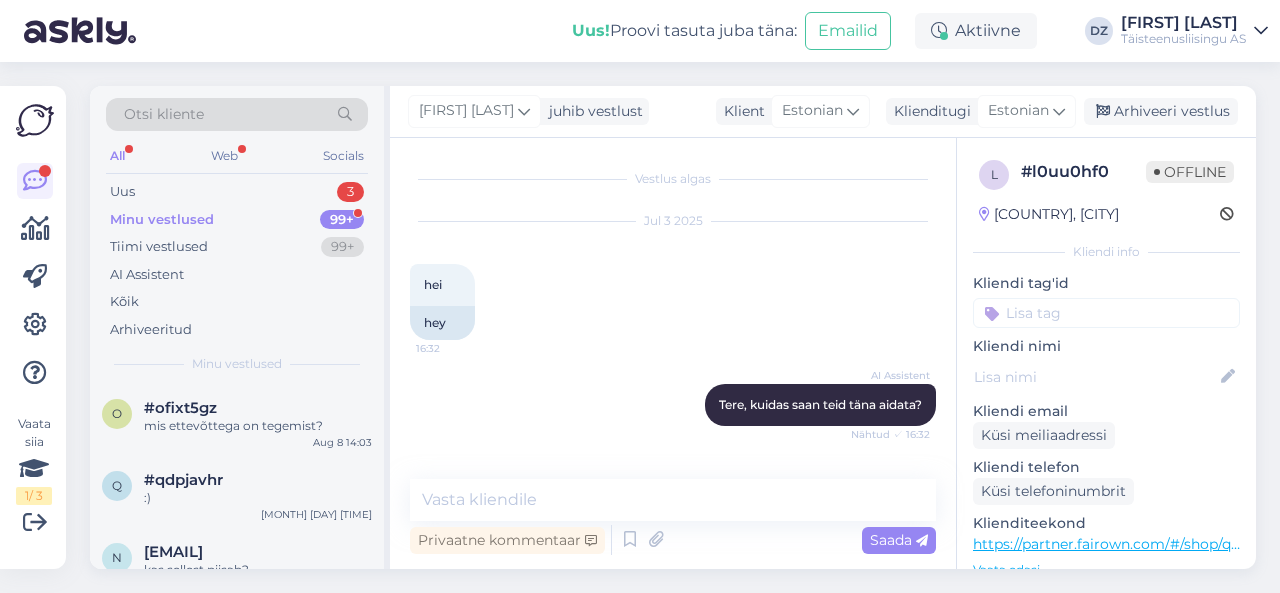 scroll, scrollTop: 0, scrollLeft: 0, axis: both 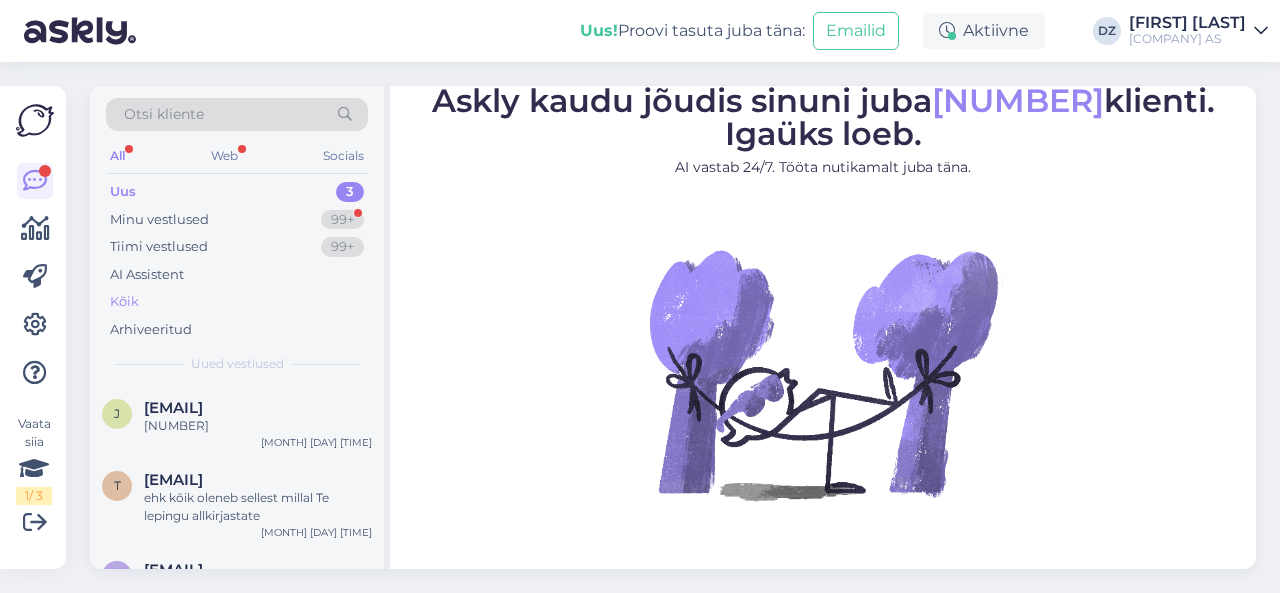 click on "Kõik" at bounding box center [237, 302] 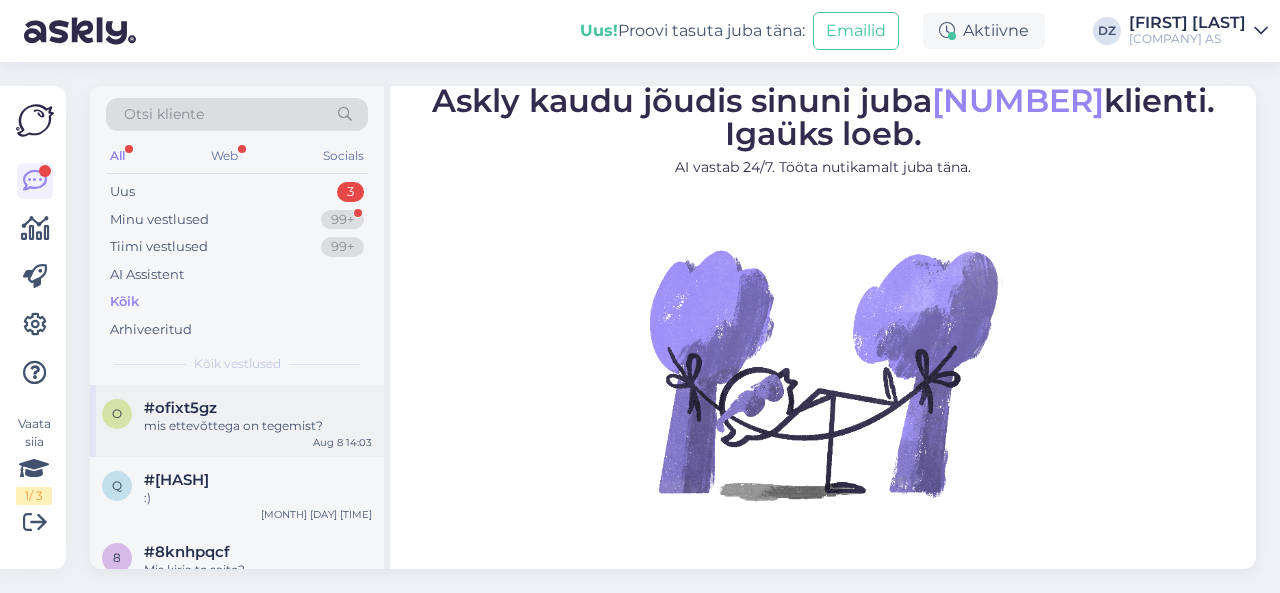 click on "mis ettevõttega on tegemist?" at bounding box center [258, 426] 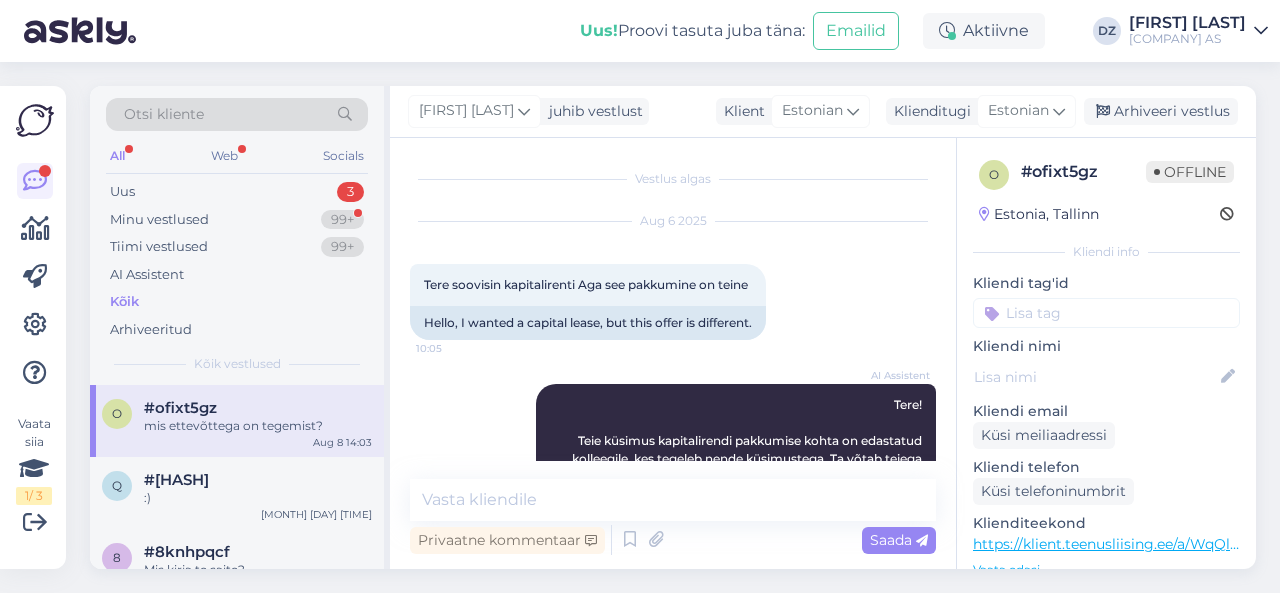 scroll, scrollTop: 186, scrollLeft: 0, axis: vertical 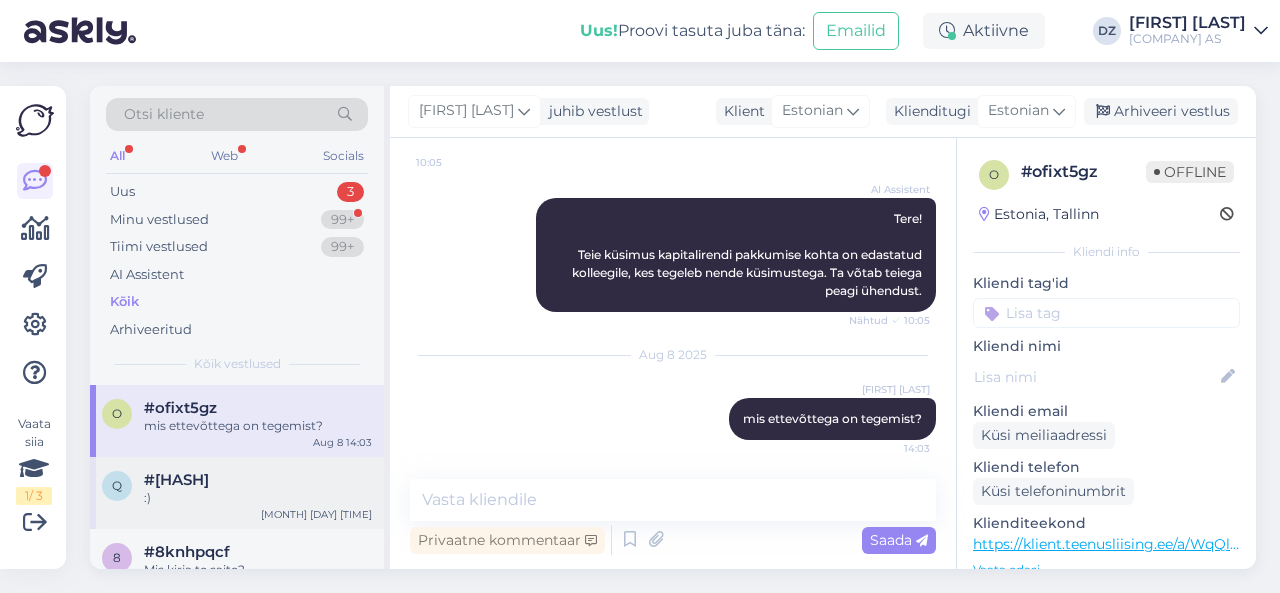 click on "q #qdpjavhr :)" at bounding box center [237, 489] 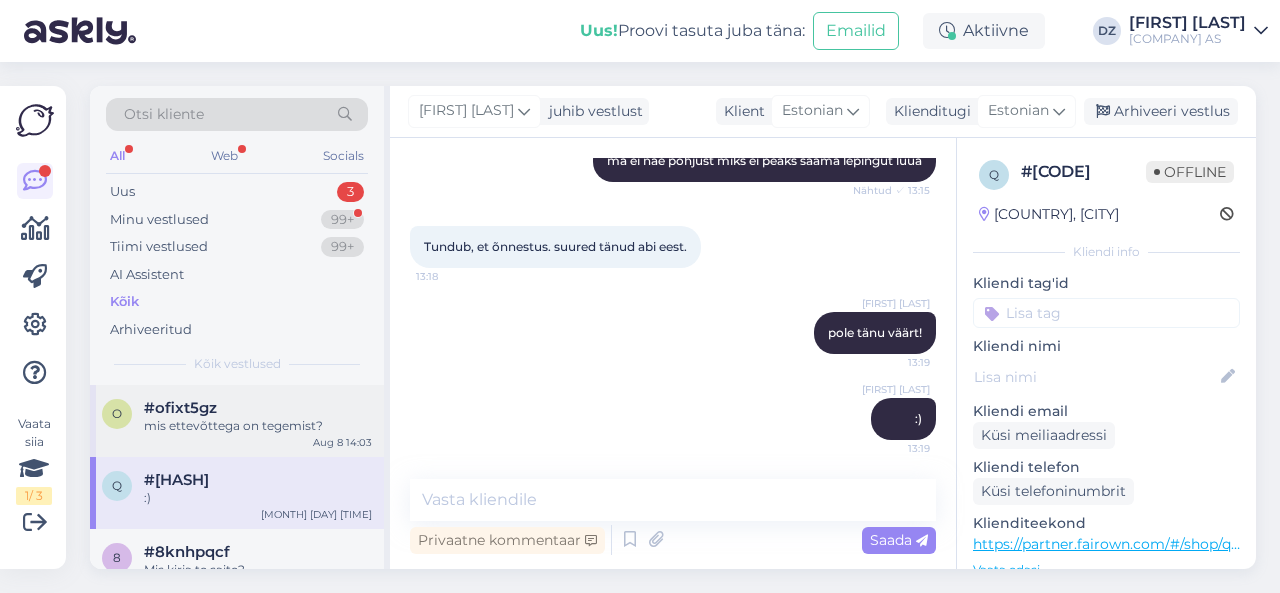 click on "mis ettevõttega on tegemist?" at bounding box center [258, 426] 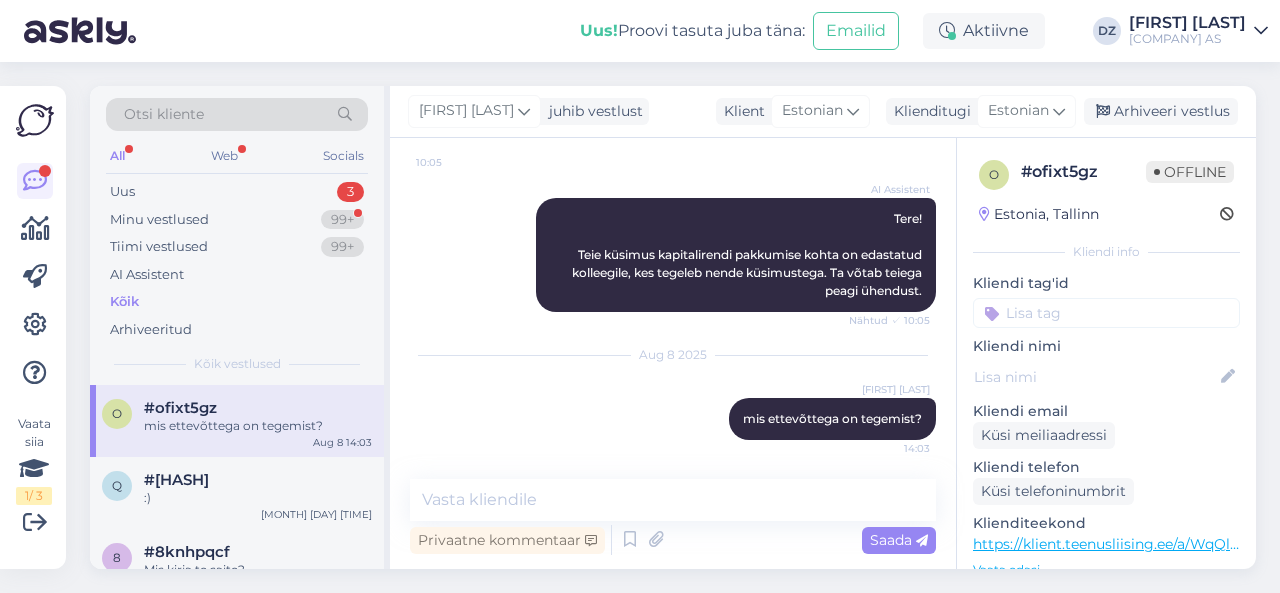 click on "Kõik" at bounding box center [237, 302] 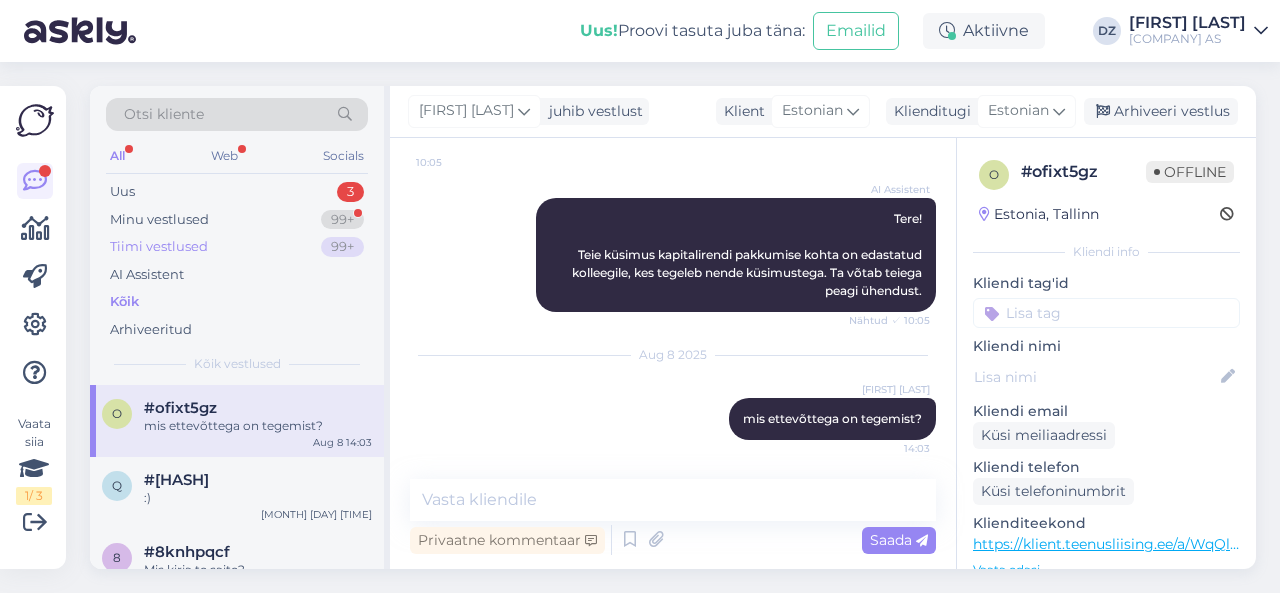 click on "Tiimi vestlused 99+" at bounding box center [237, 247] 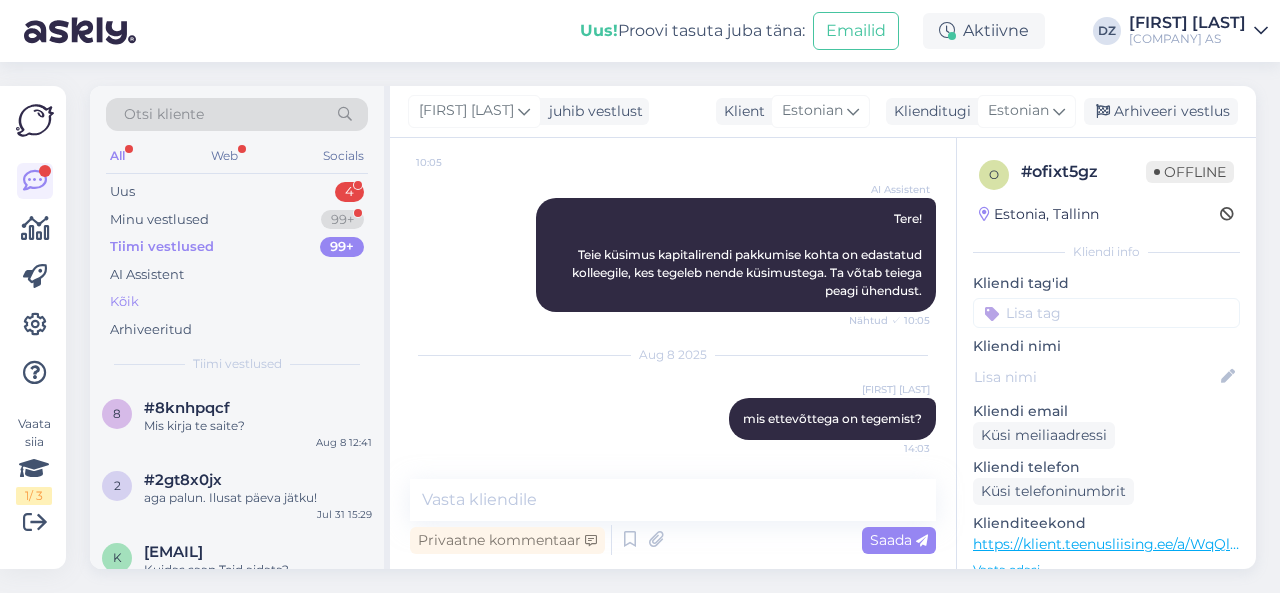 click on "Kõik" at bounding box center (237, 302) 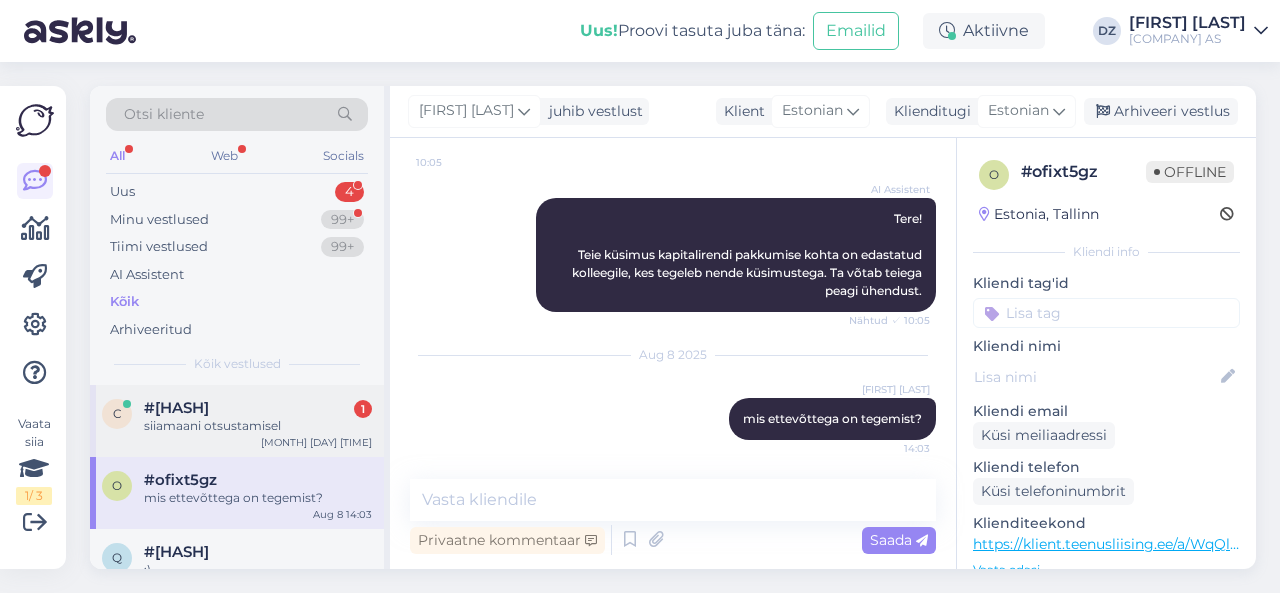 click on "#ckukzgxu 1" at bounding box center [258, 408] 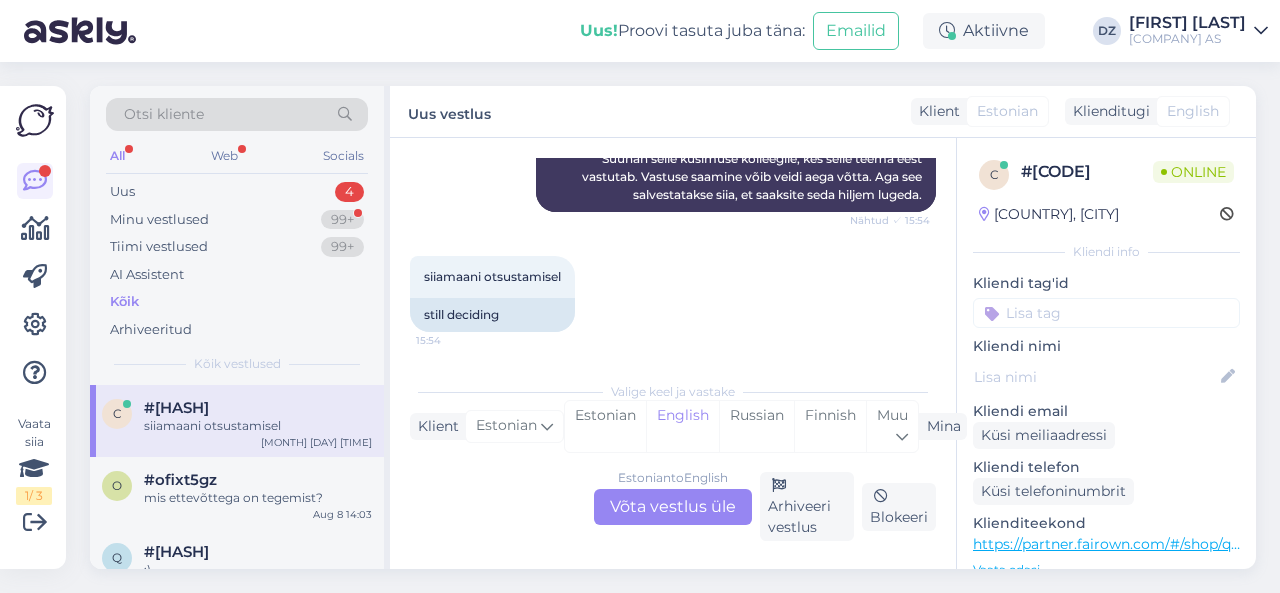 click on "Estonian  to  English Võta vestlus üle" at bounding box center [673, 507] 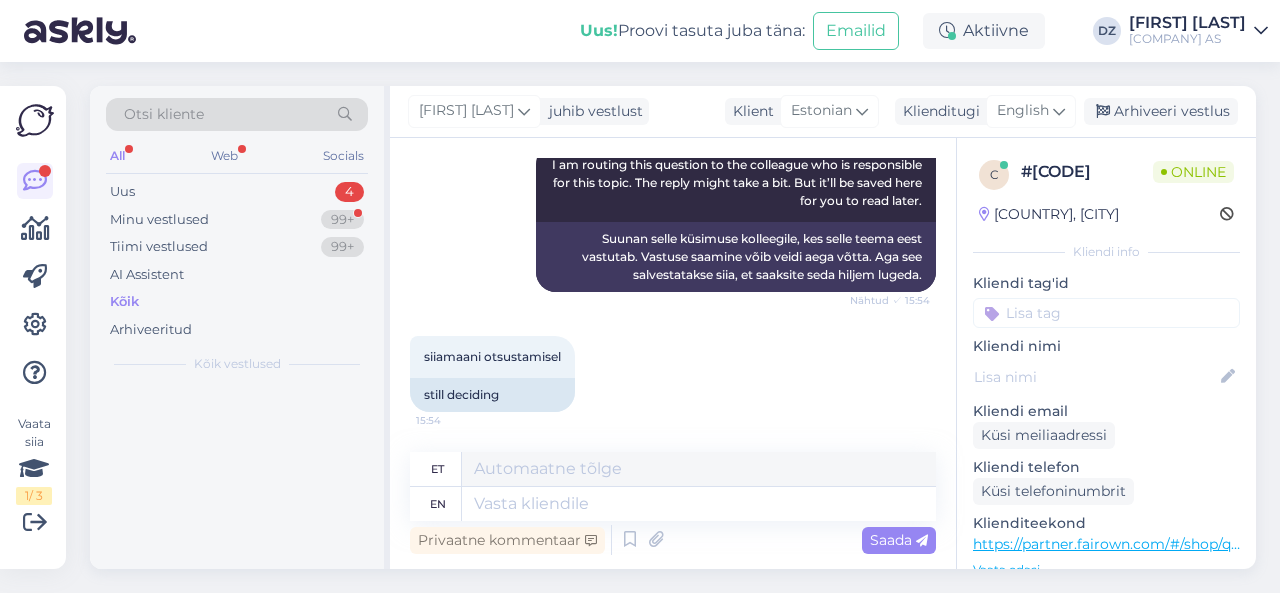 scroll, scrollTop: 445, scrollLeft: 0, axis: vertical 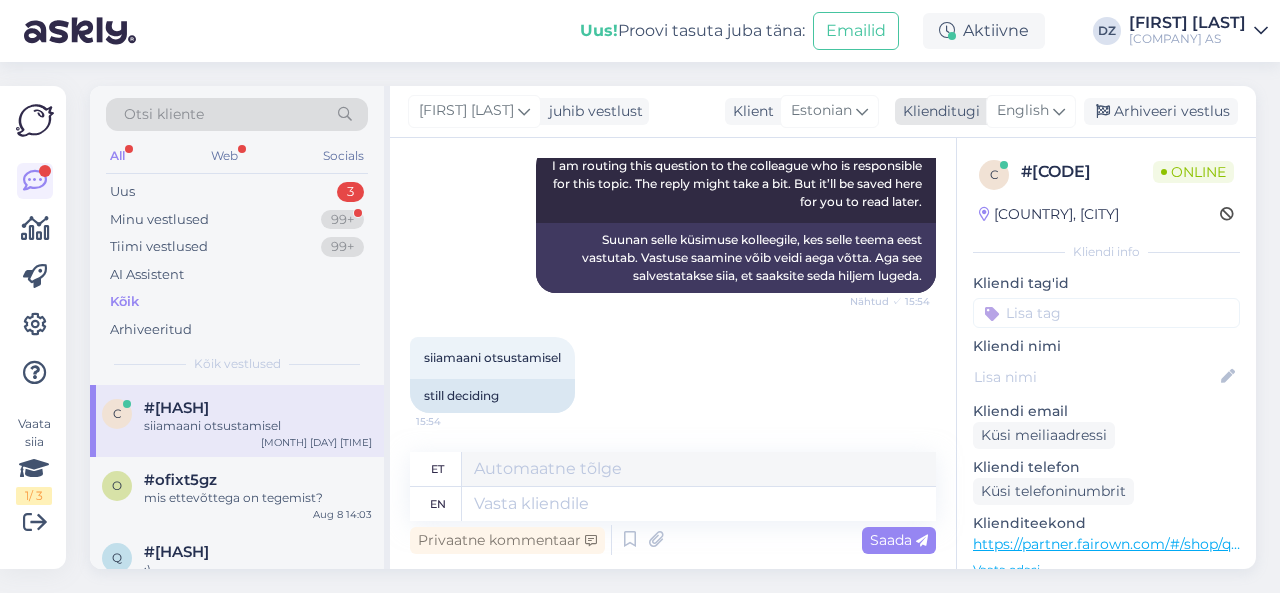 click on "English" at bounding box center [1023, 111] 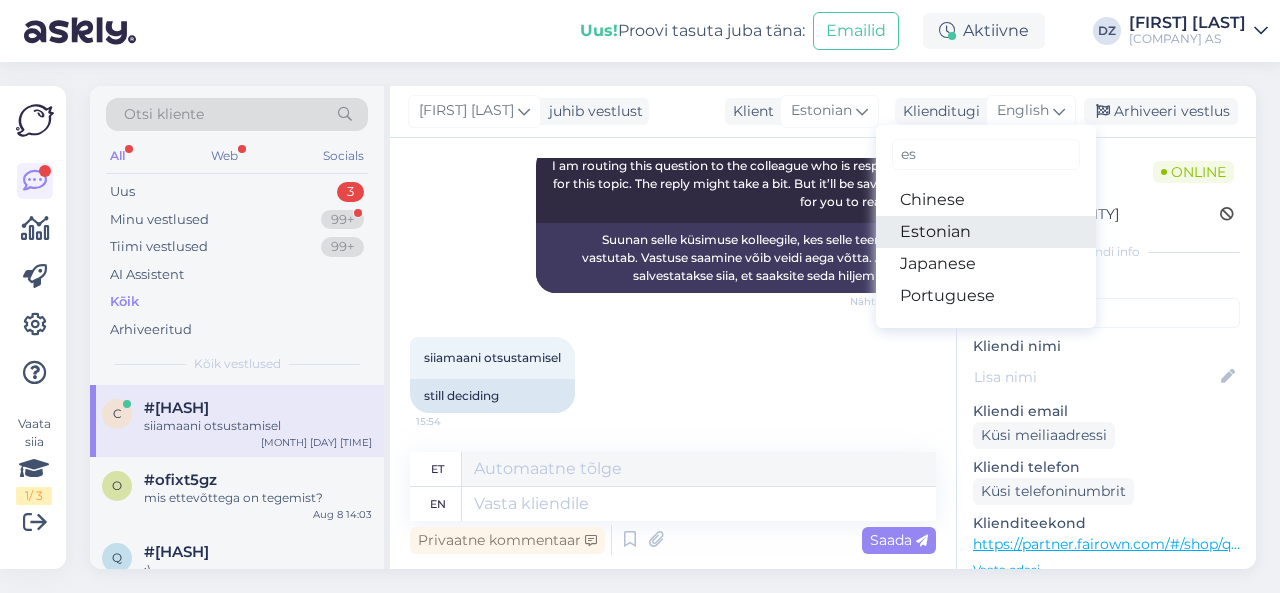 type on "es" 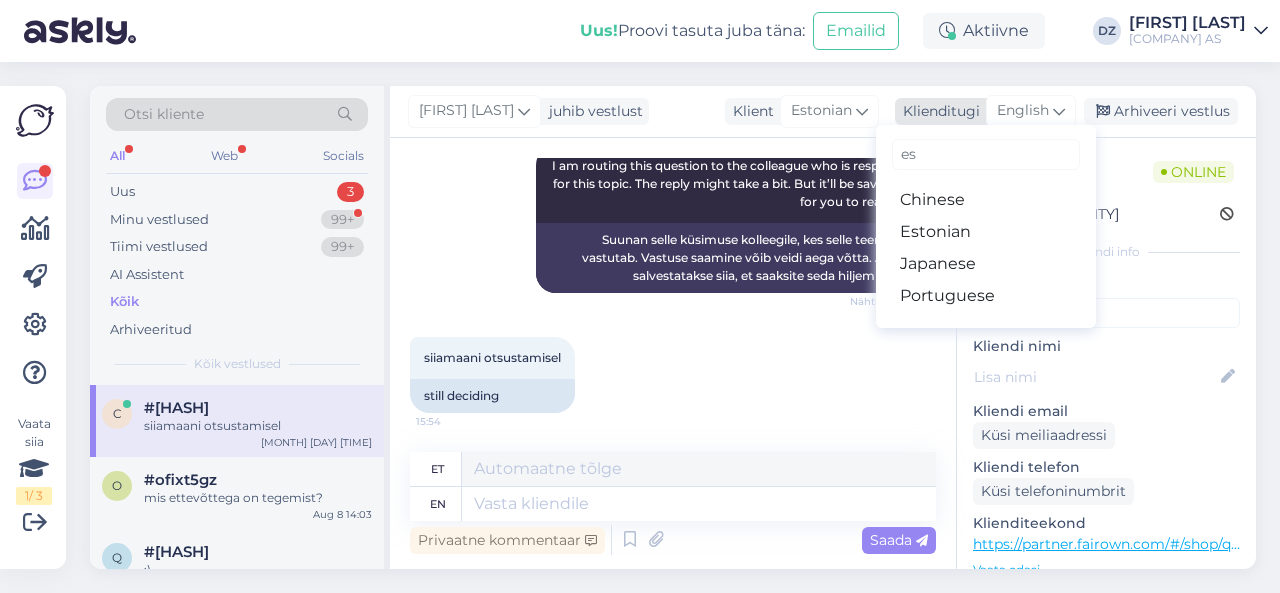 scroll, scrollTop: 418, scrollLeft: 0, axis: vertical 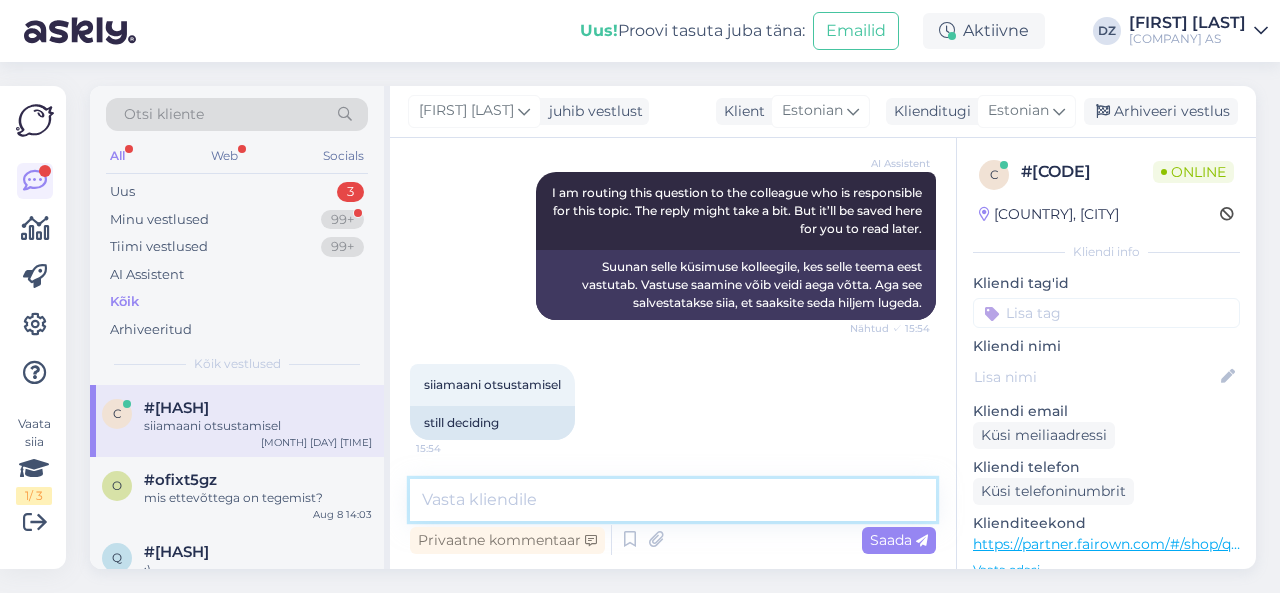 click at bounding box center [673, 500] 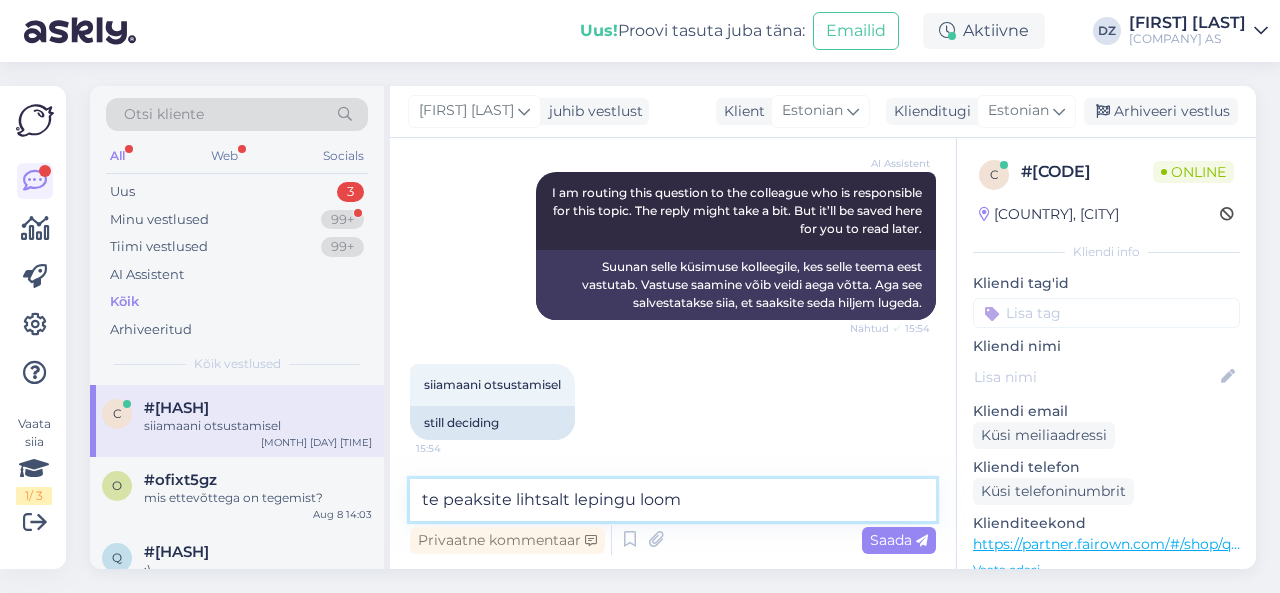 type on "te peaksite lihtsalt lepingu looma" 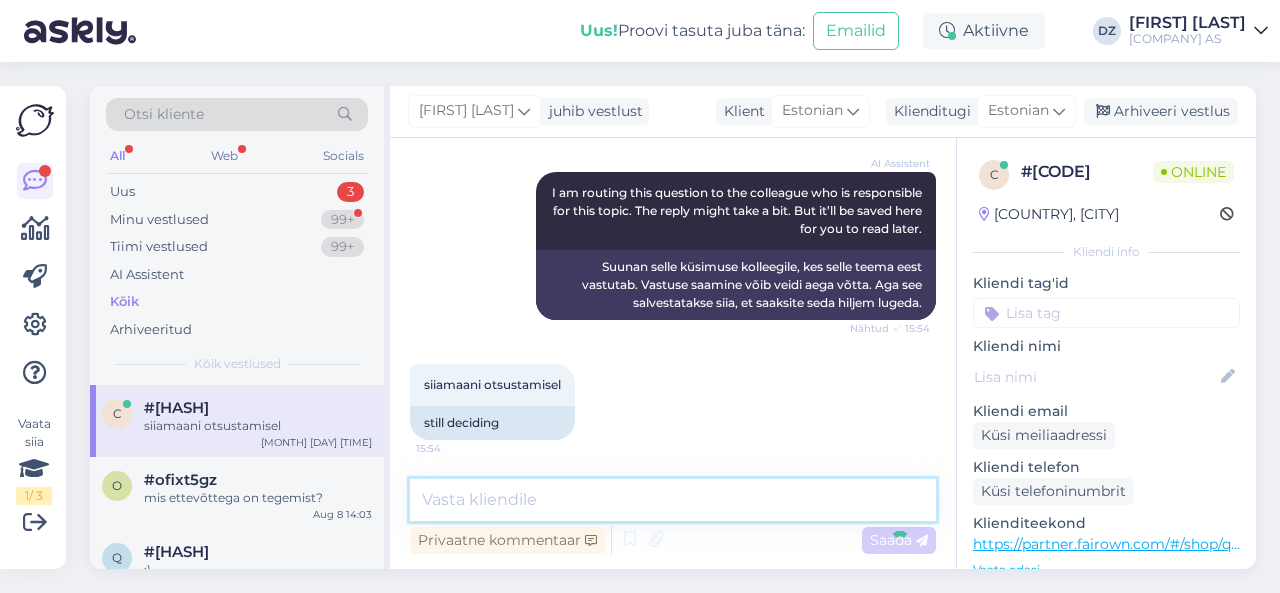 scroll, scrollTop: 504, scrollLeft: 0, axis: vertical 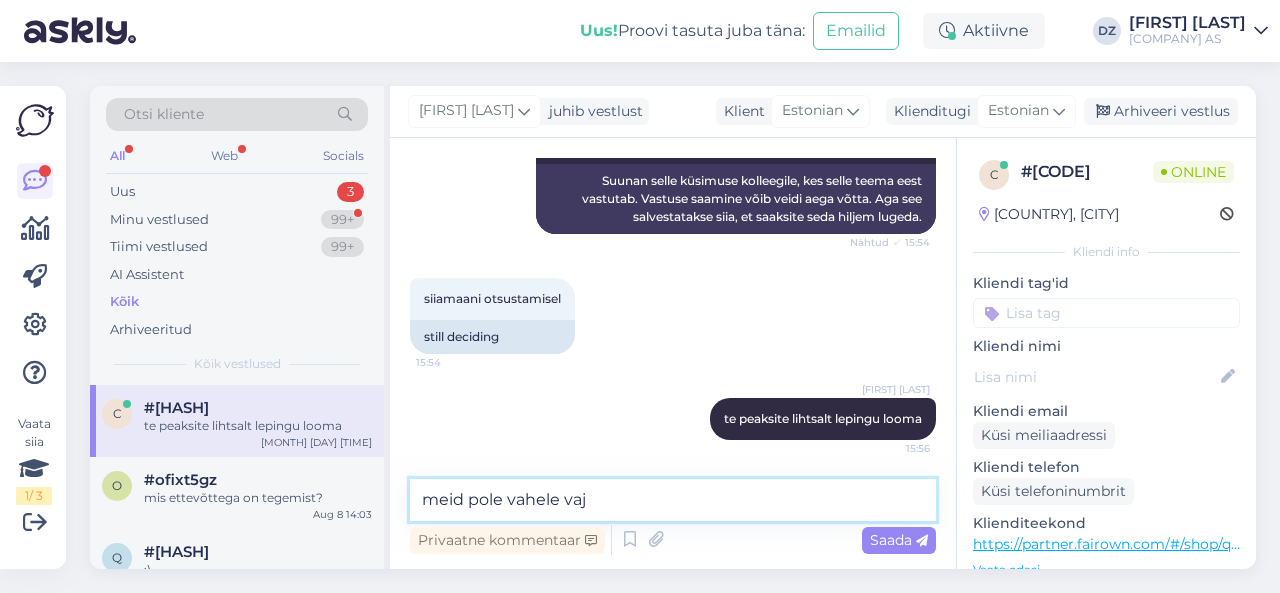 type on "meid pole vahele vaja" 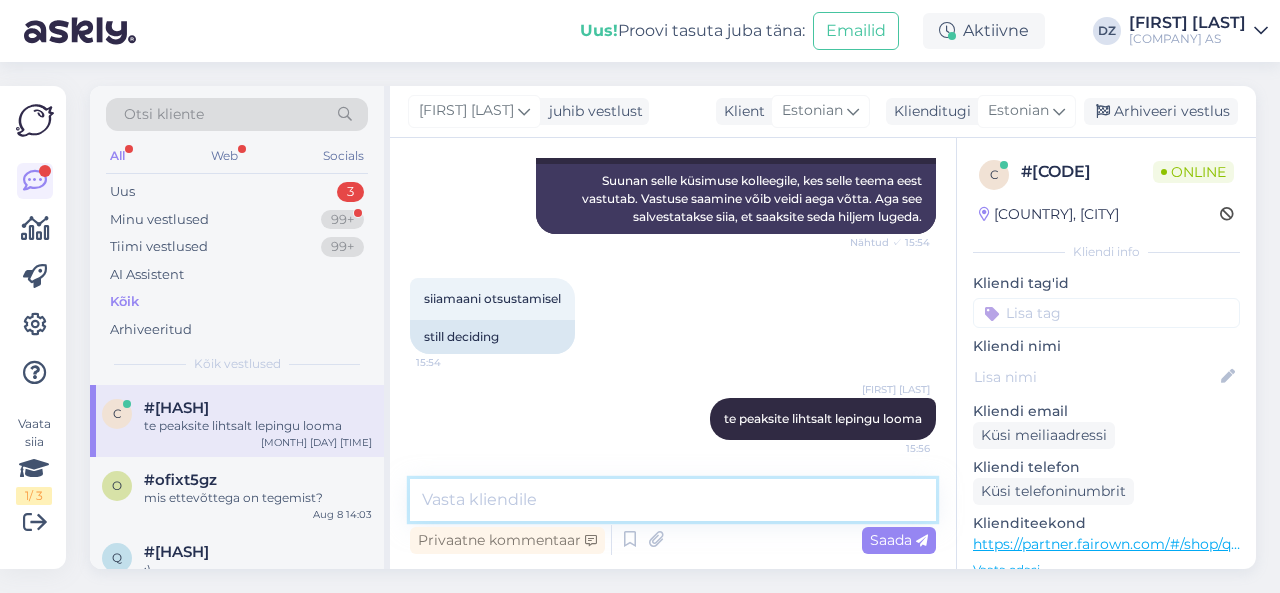 scroll, scrollTop: 590, scrollLeft: 0, axis: vertical 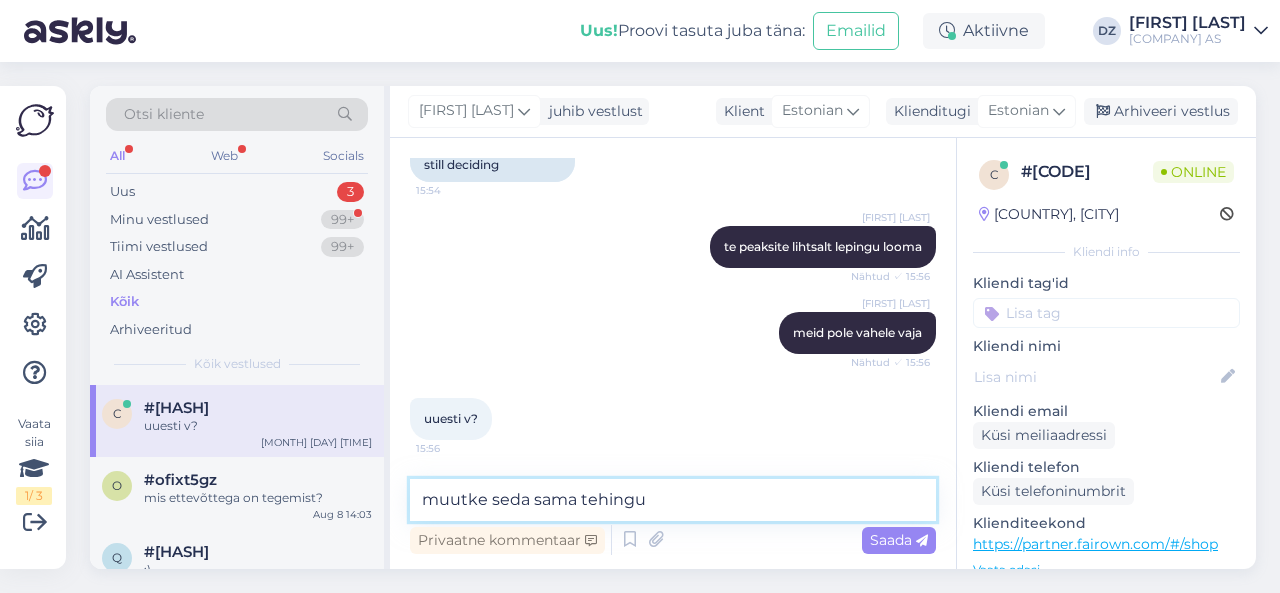 type on "muutke seda sama tehingut" 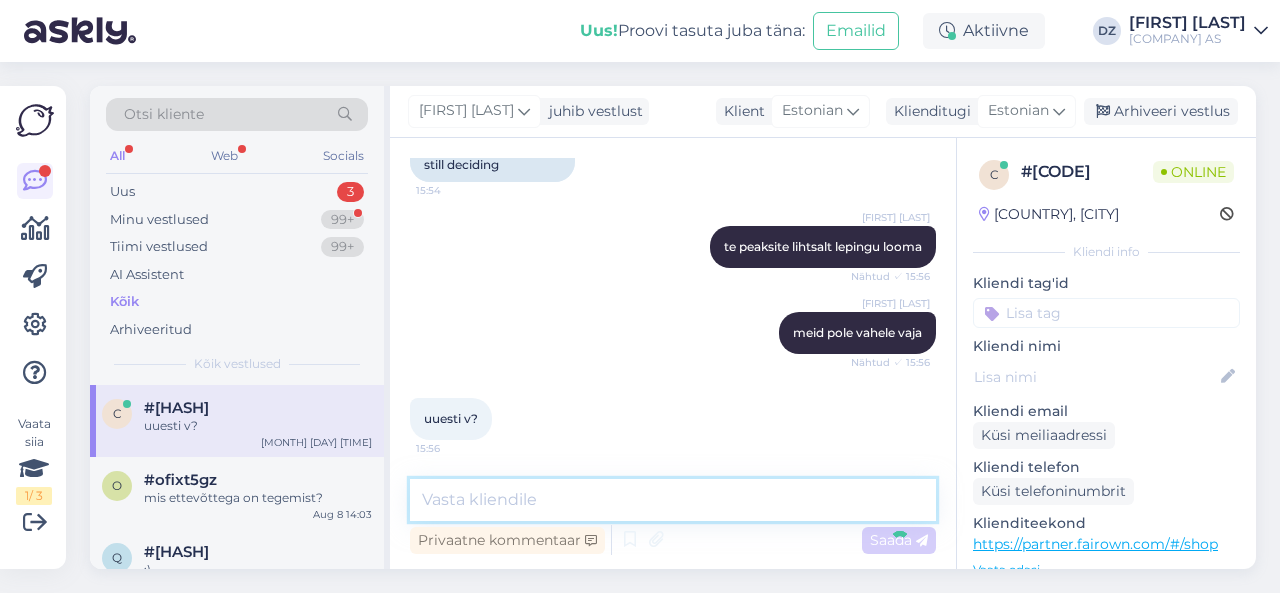 scroll, scrollTop: 762, scrollLeft: 0, axis: vertical 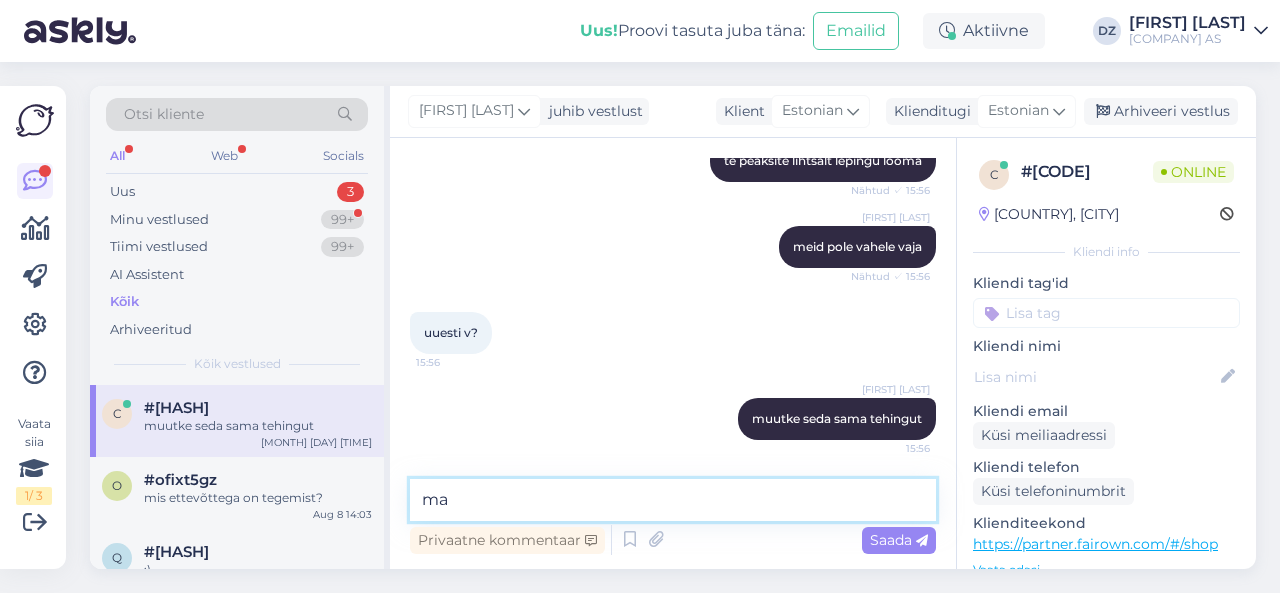 type on "m" 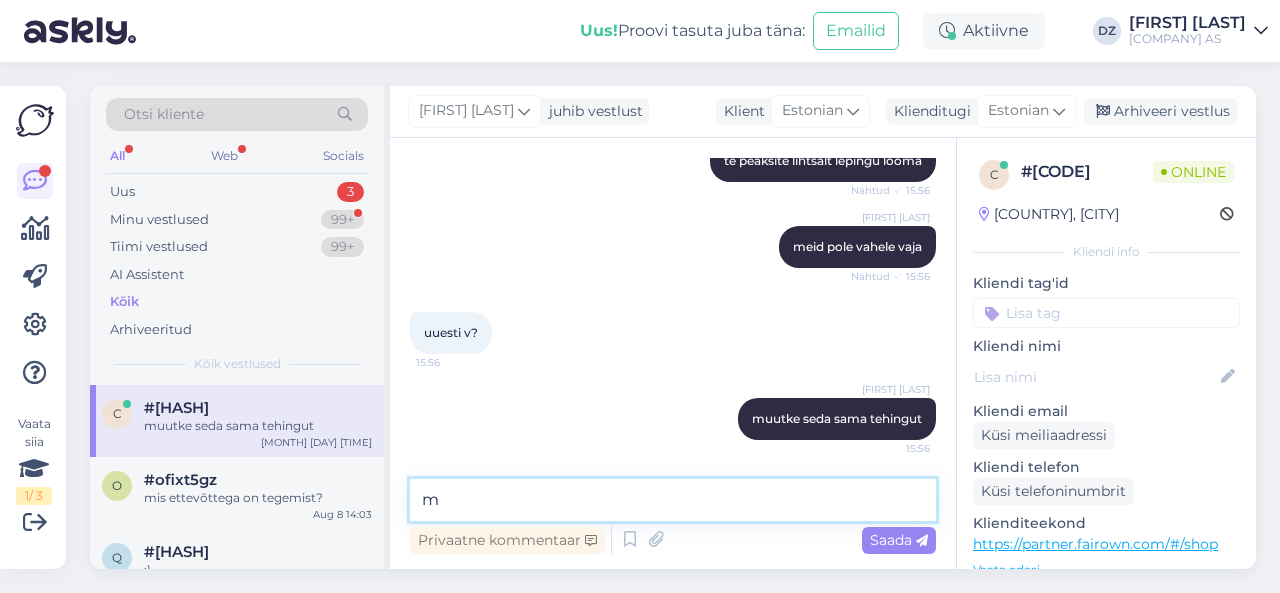 type 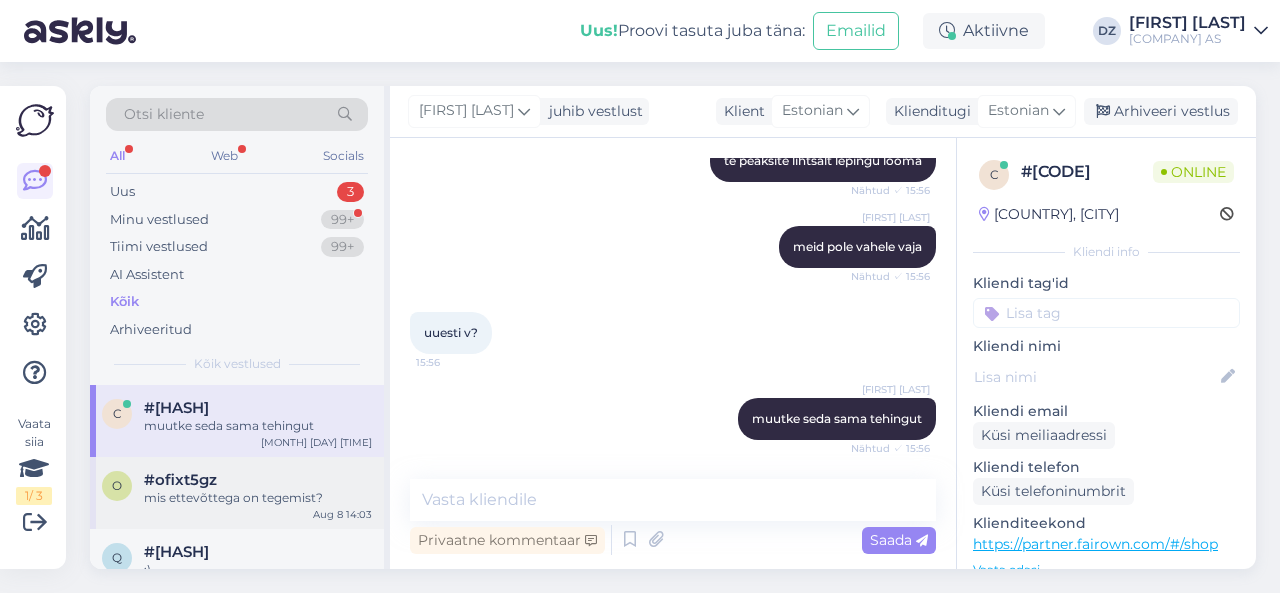 click on "mis ettevõttega on tegemist?" at bounding box center [258, 498] 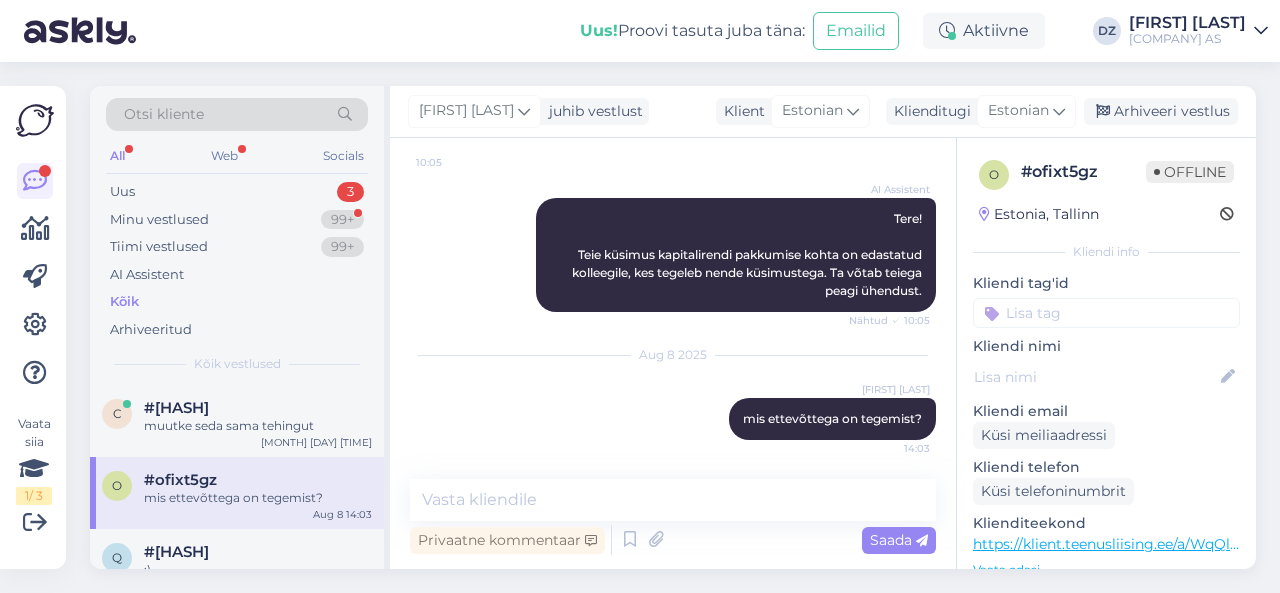 click on "o #[HASH] Mis ettevõttega on tegemist? [MONTH] [DAY] [TIME]" at bounding box center [237, 493] 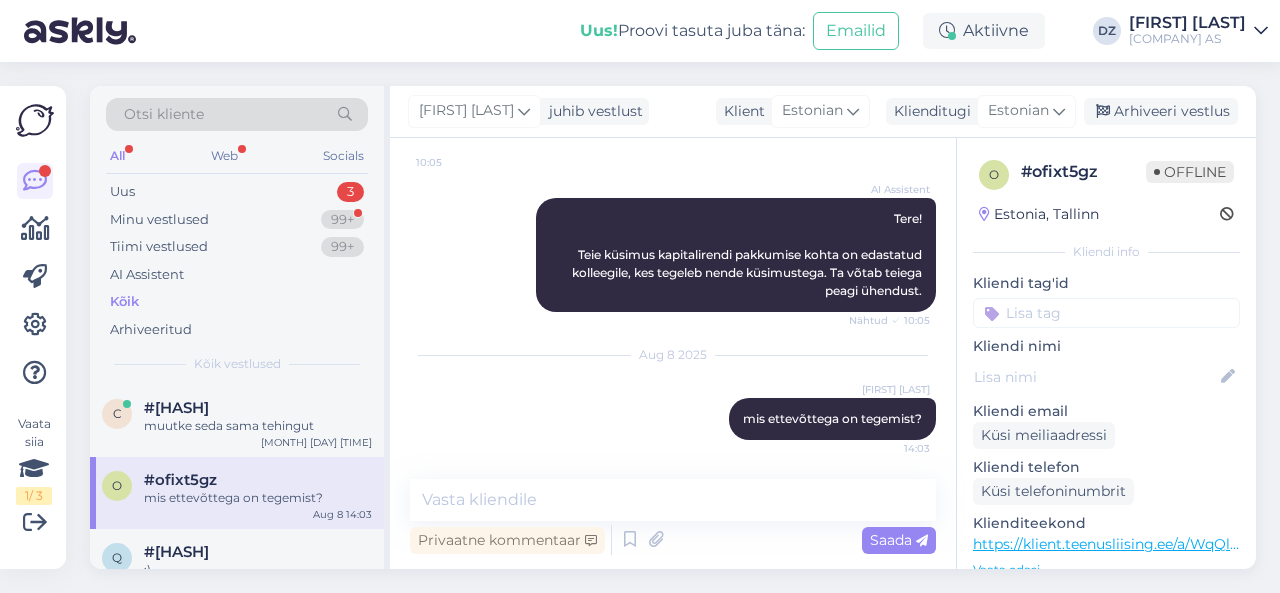 scroll, scrollTop: 0, scrollLeft: 0, axis: both 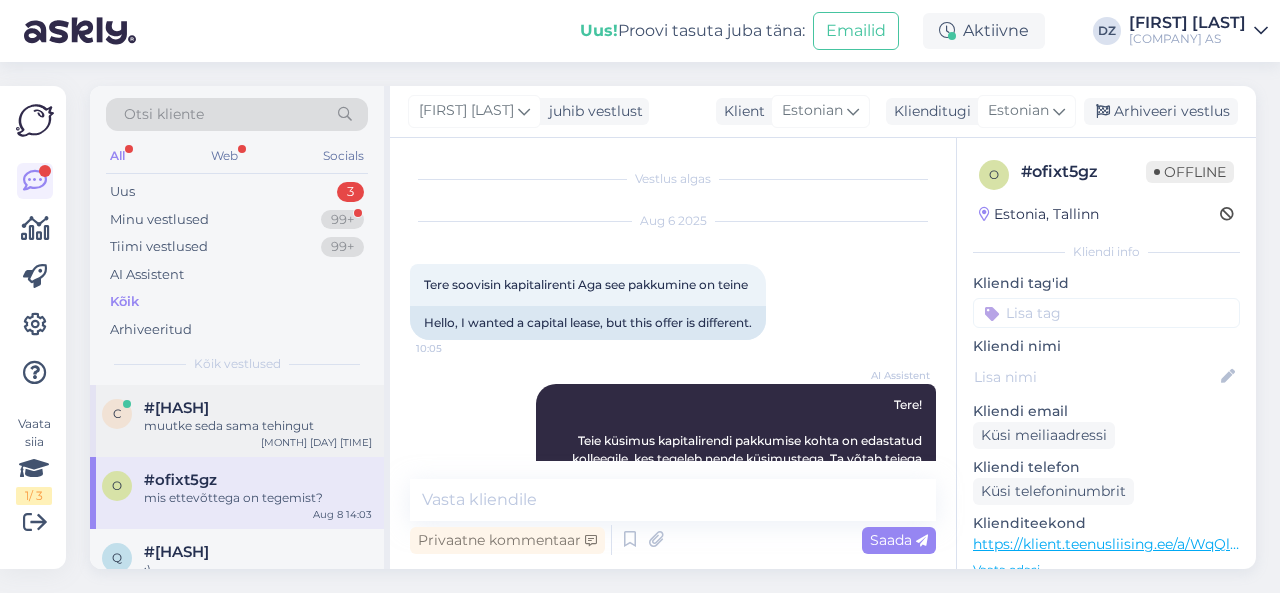 click on "#[HASH]" at bounding box center [258, 408] 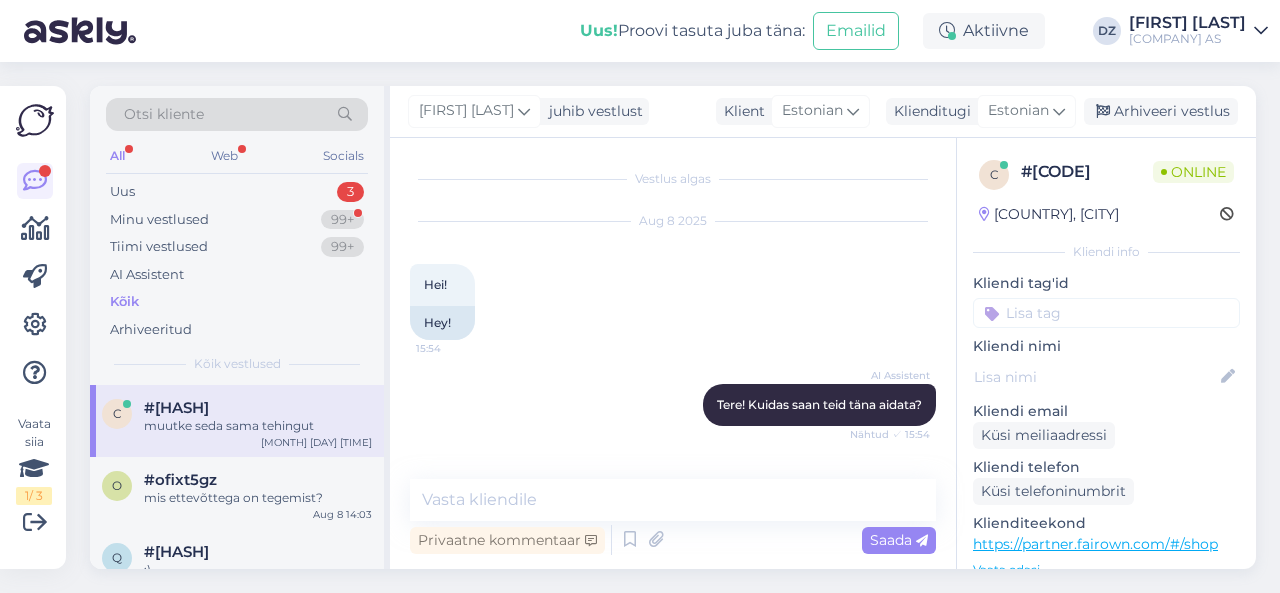 scroll, scrollTop: 602, scrollLeft: 0, axis: vertical 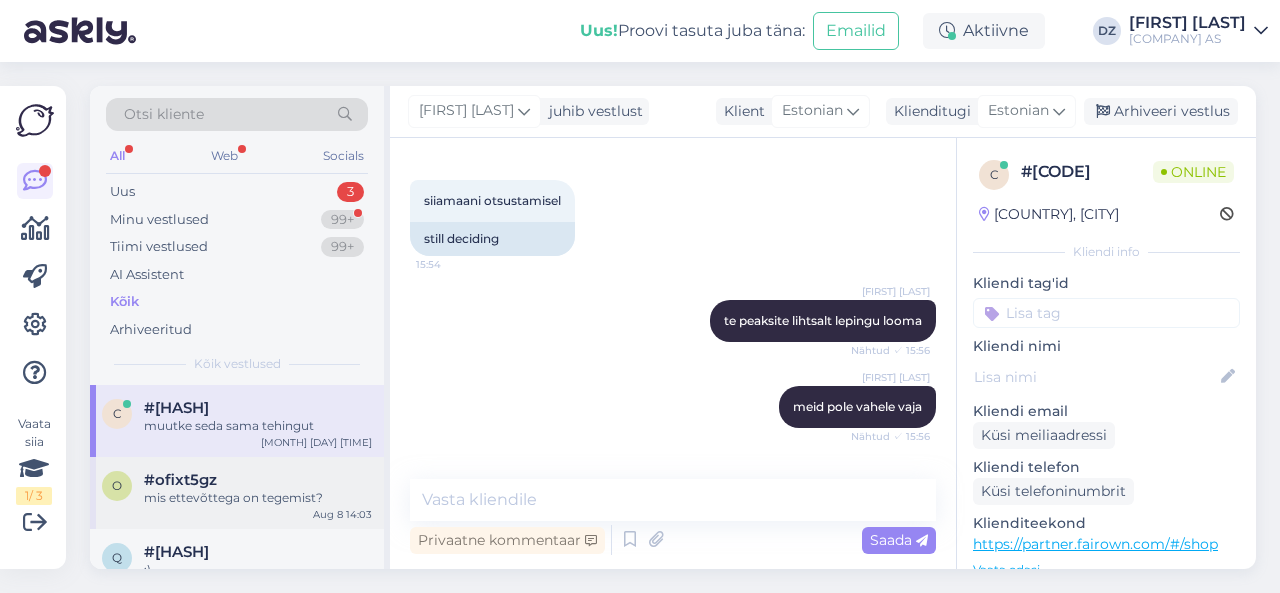 click on "#ofixt5gz" at bounding box center (258, 480) 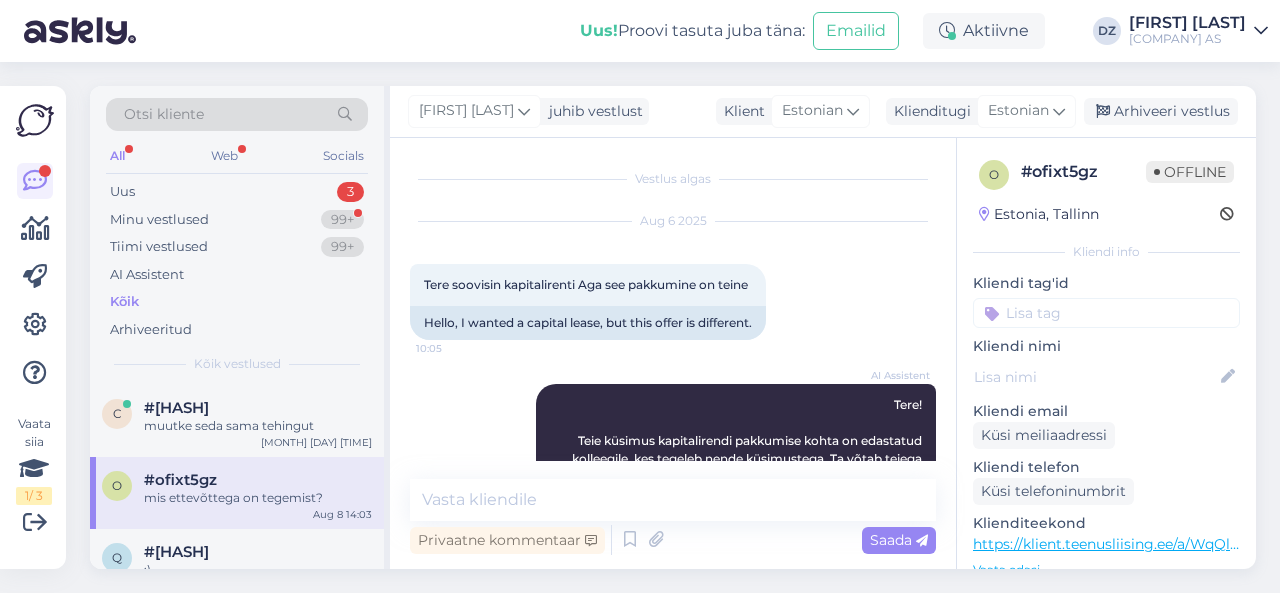 scroll, scrollTop: 186, scrollLeft: 0, axis: vertical 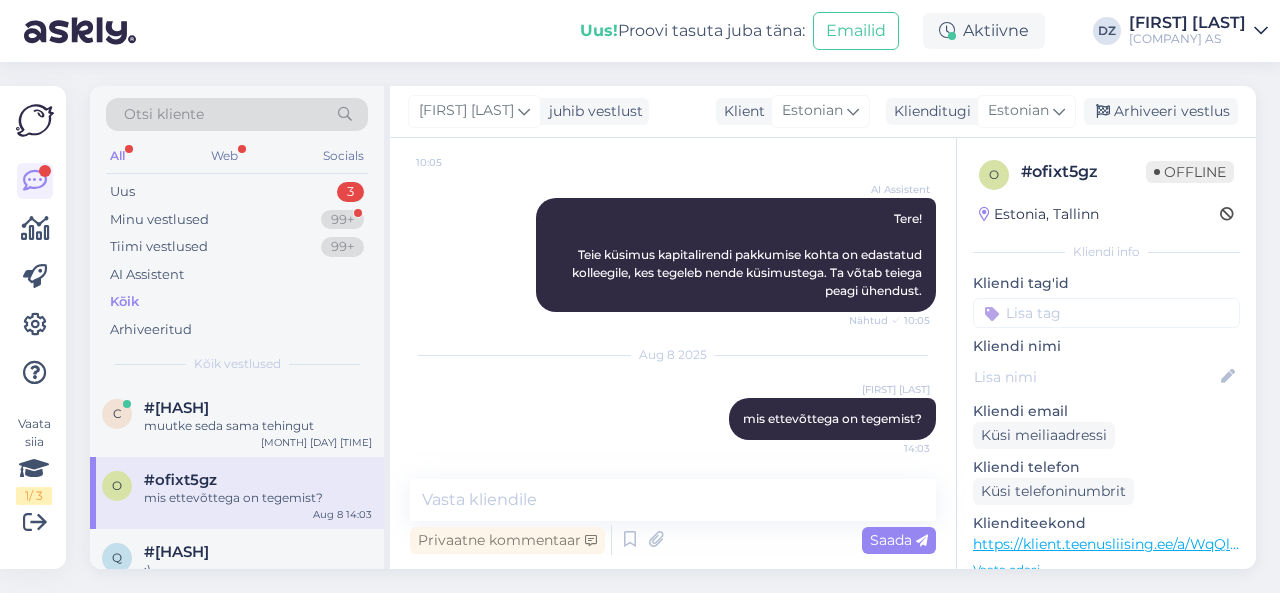 click on "Otsi kliente All Web Socials Uus 3 Minu vestlused 99+ Tiimi vestlused 99+ AI Assistent Kõik Arhiveeritud Kõik vestlused c #ckukzgxu muutke seda sama tehingut [MONTH] [DAY] [TIME]  o #ofixt5gz mis ettevõttega on tegemist? [MONTH] [DAY] [TIME]  q #qdpjavhr :) [MONTH] [DAY] [TIME]  8 #8knhpqcf Mis kirja te saite?  [MONTH] [DAY] [TIME]  n [EMAIL] kas sellest piisab? [MONTH] [DAY] [TIME]  k [EMAIL] Võtan kliendiga kohe ühendust  [MONTH] [DAY] [TIME]  l #l0uu0hf0 Vabandan pikalt viibinud vastuse eest, nimelt ei tulnud see kirjutis miskipärast varem läbi [MONTH] [DAY] [TIME]  f #fwvjewvd Ilusat päeva :) [MONTH] [DAY] [TIME]  i #ilb1if93 Siis tulebki tegelikult vajtada, et teada saada kas limiit suudetakse genereerida või mitte [MONTH] [DAY] [TIME]  e #ejcuk9be kui leping kinnitatud? [MONTH] [DAY] [TIME]  m #mxaoap94 Vabandan veelkord, et teile tuli ekslikult kordusarve teatis, tegelikult on kõik tasutud :) [MONTH] [DAY] [TIME]  x #x0vp9i5v Pole tänu väärt :) [MONTH] [DAY] [TIME]  b #bhus9jvb konto vv võib edastada [EMAIL] [MONTH] [DAY] [TIME]  x #xxutrrcb [MONTH] [DAY] [TIME]" at bounding box center (679, 327) 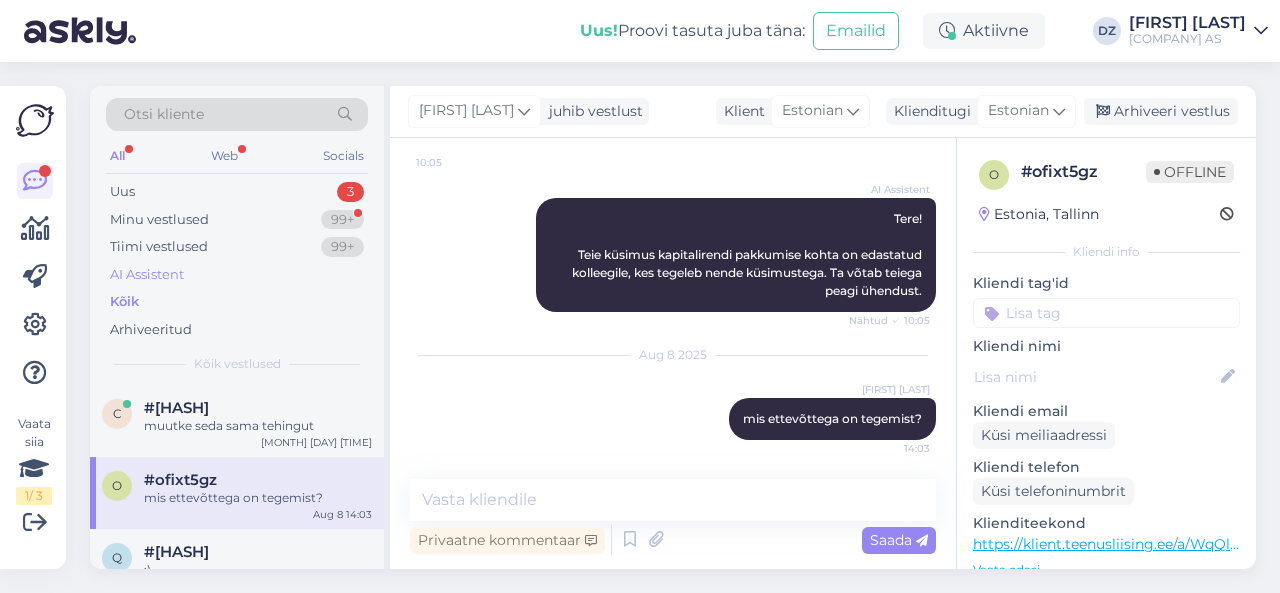 click on "AI Assistent" at bounding box center (237, 275) 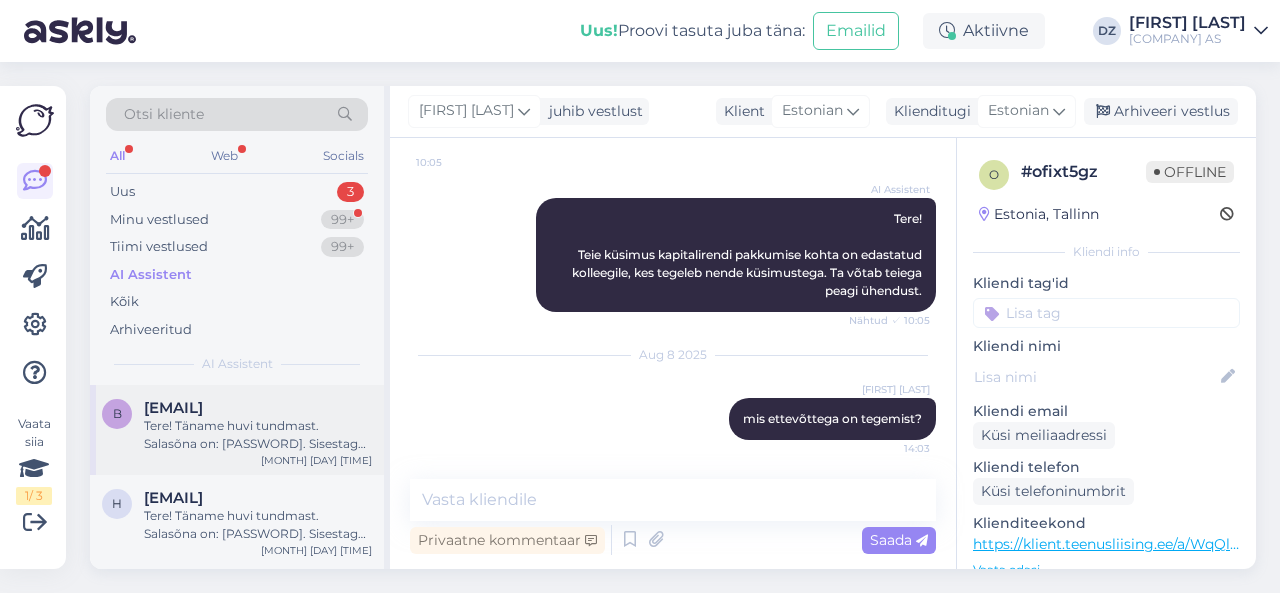 click on "[EMAIL]" at bounding box center [258, 408] 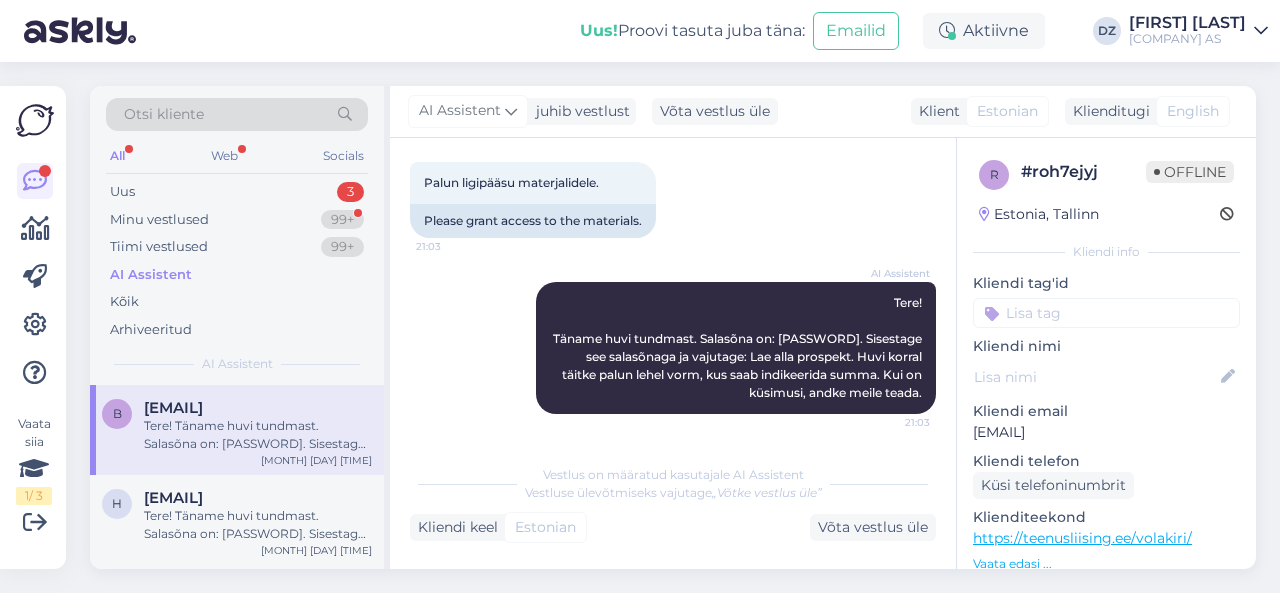 scroll, scrollTop: 101, scrollLeft: 0, axis: vertical 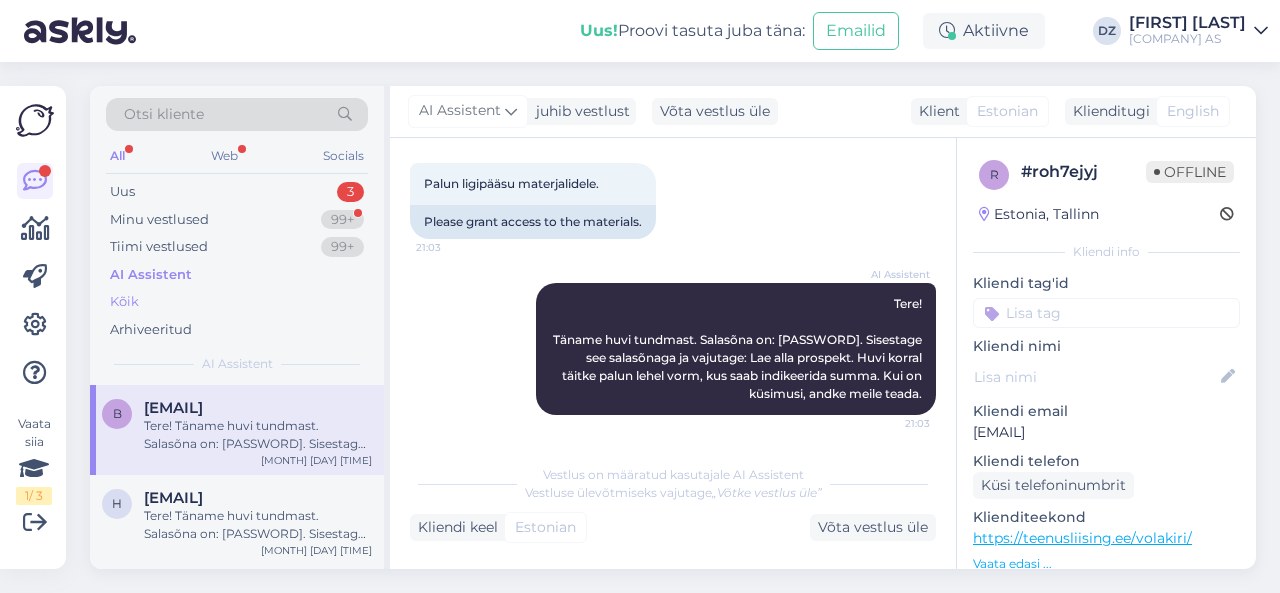 click on "Kõik" at bounding box center (237, 302) 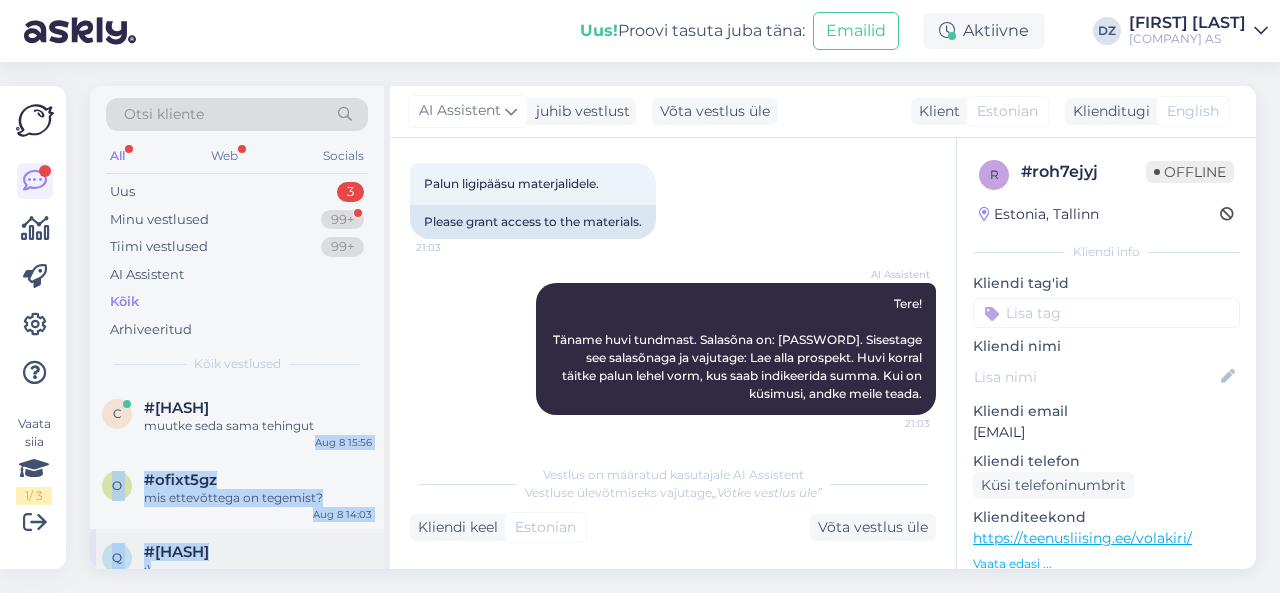drag, startPoint x: 388, startPoint y: 425, endPoint x: 296, endPoint y: 537, distance: 144.94136 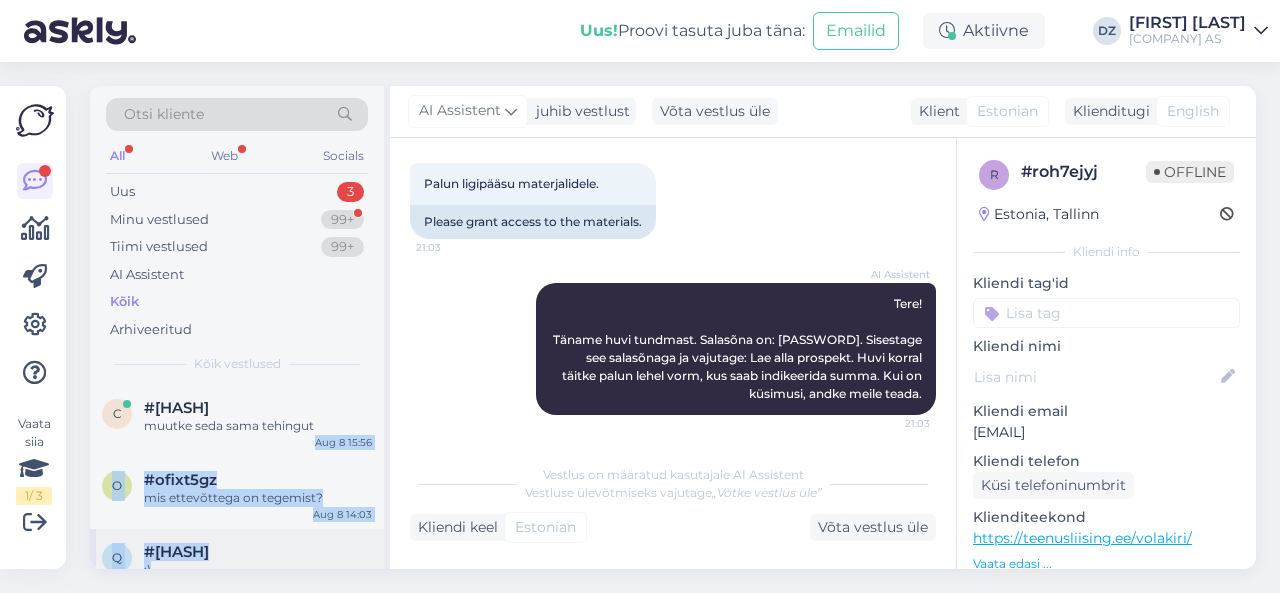 click on "Otsi kliente All Web Socials Uus 3 Minu vestlused 99+ Tiimi vestlused 99+ AI Assistent Kõik Arhiveeritud Kõik vestlused c #[CODE] muutke seda sama tehingut [MONTH] [DAY] [TIME]  o #[CODE] mis ettevõttega on tegemist? [MONTH] [DAY] [TIME]  q #[CODE] :) [MONTH] [DAY] [TIME]  8 #[CODE] Mis kirja te saite?  [MONTH] [DAY] [TIME]  n [EMAIL] kas sellest piisab? [MONTH] [DAY] [TIME]  k [EMAIL]Võtan kliendiga kohe ühendust  [MONTH] [DAY] [TIME]  l #[CODE] Vabandan pikalt viibinud vastuse eest, nimelt ei tulnud see kirjutis miskipärast varem läbi [MONTH] [DAY] [TIME]  f #[CODE] Ilusat päeva :) [MONTH] [DAY] [TIME]  i #[CODE] Siis tulebki tegelikult vajtada, et teada saada kas limiit suudetakse genereerida või mitte [MONTH] [DAY] [TIME]  e #[CODE] kui leping kinnitatud? [MONTH] [DAY] [TIME]  m #[CODE] Vabandan veelkord, et teile tuli ekslikult kordusarve teatis, tegelikult on kõik tasutud :) [MONTH] [DAY] [TIME]  x #[CODE] Pole tänu väärt :) [MONTH] [DAY] [TIME]  b #[CODE] konto vv võib edastada [EMAIL] [MONTH] [DAY] [TIME]  x #[CODE] [MONTH] [DAY] [TIME]" at bounding box center (240, 327) 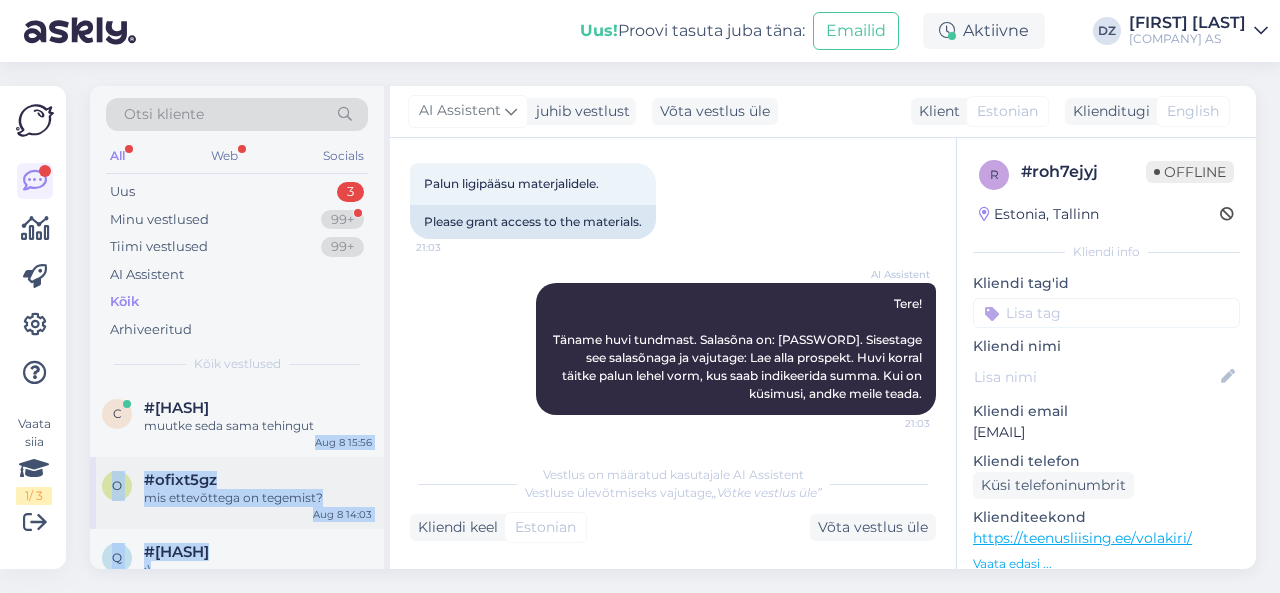 click on "#ofixt5gz" at bounding box center (258, 480) 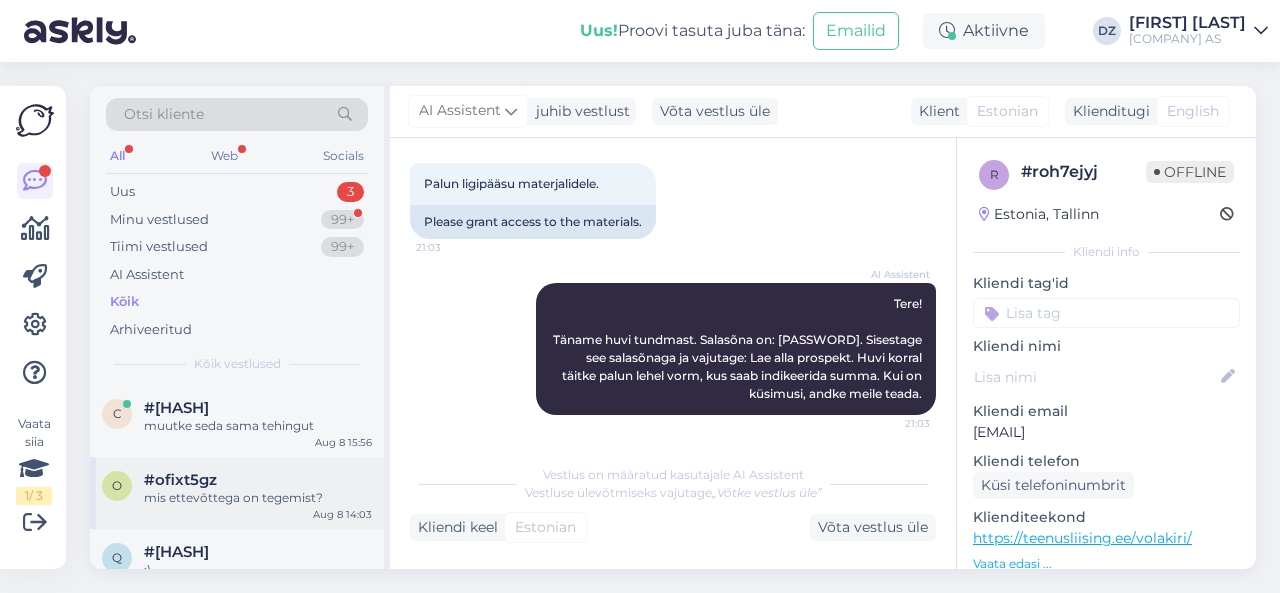 scroll, scrollTop: 186, scrollLeft: 0, axis: vertical 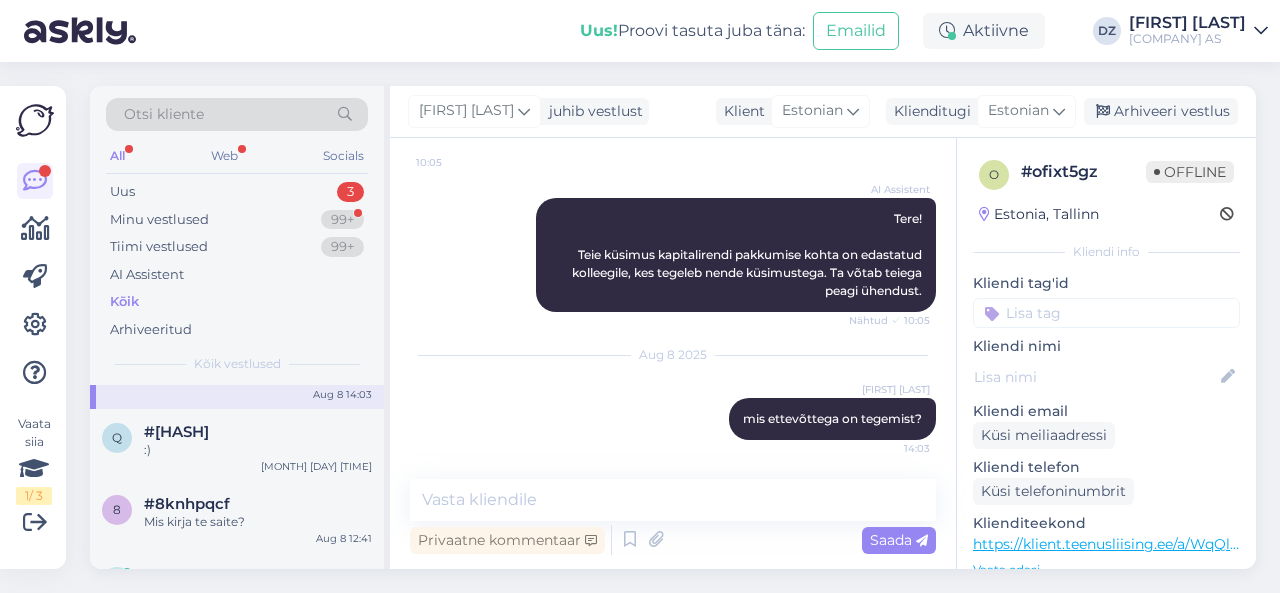 click on "[NUMBER] #[HASH] Mis kirja te saite? [MONTH] [DAY] [TIME]" at bounding box center [237, 517] 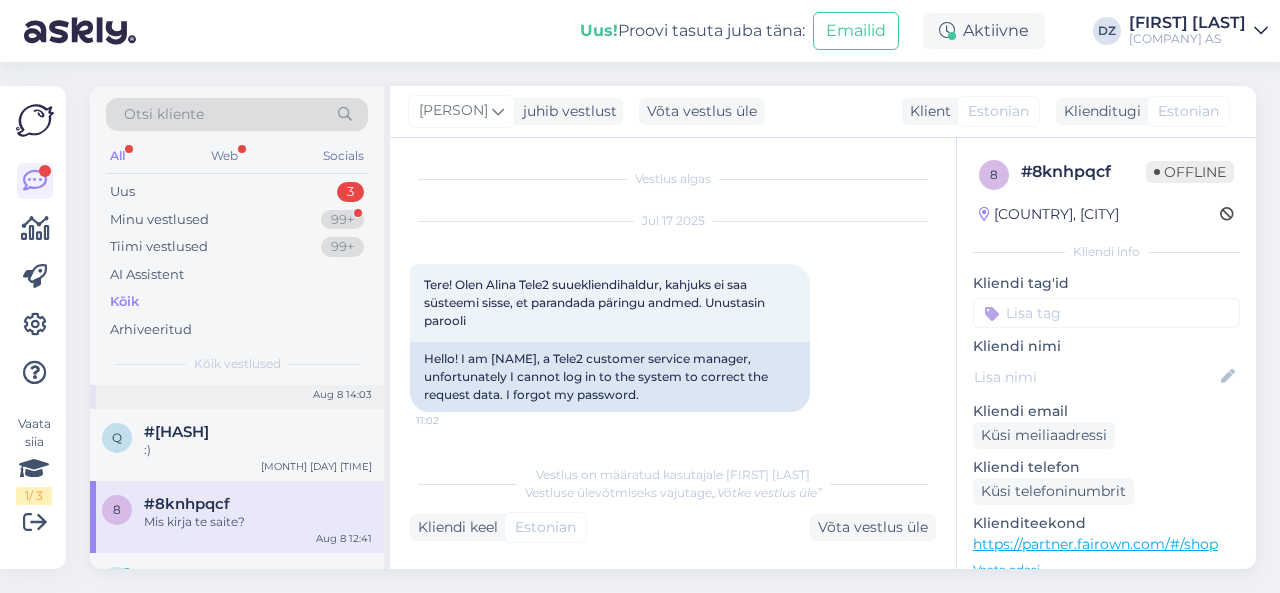 scroll, scrollTop: 3689, scrollLeft: 0, axis: vertical 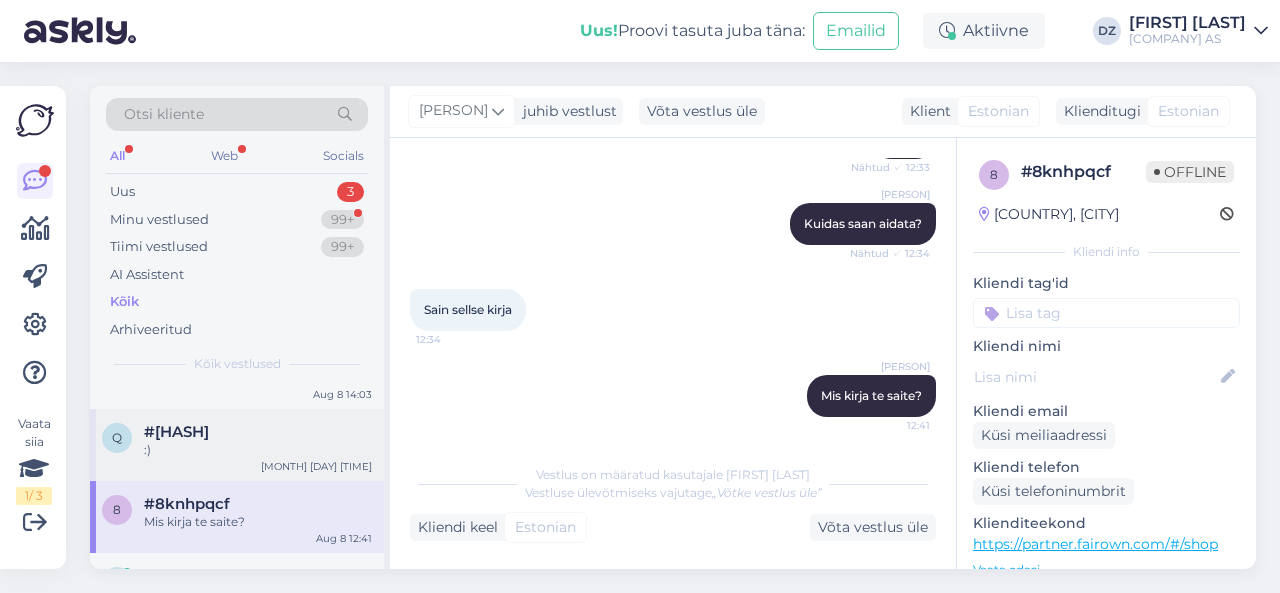 click on ":)" at bounding box center (258, 450) 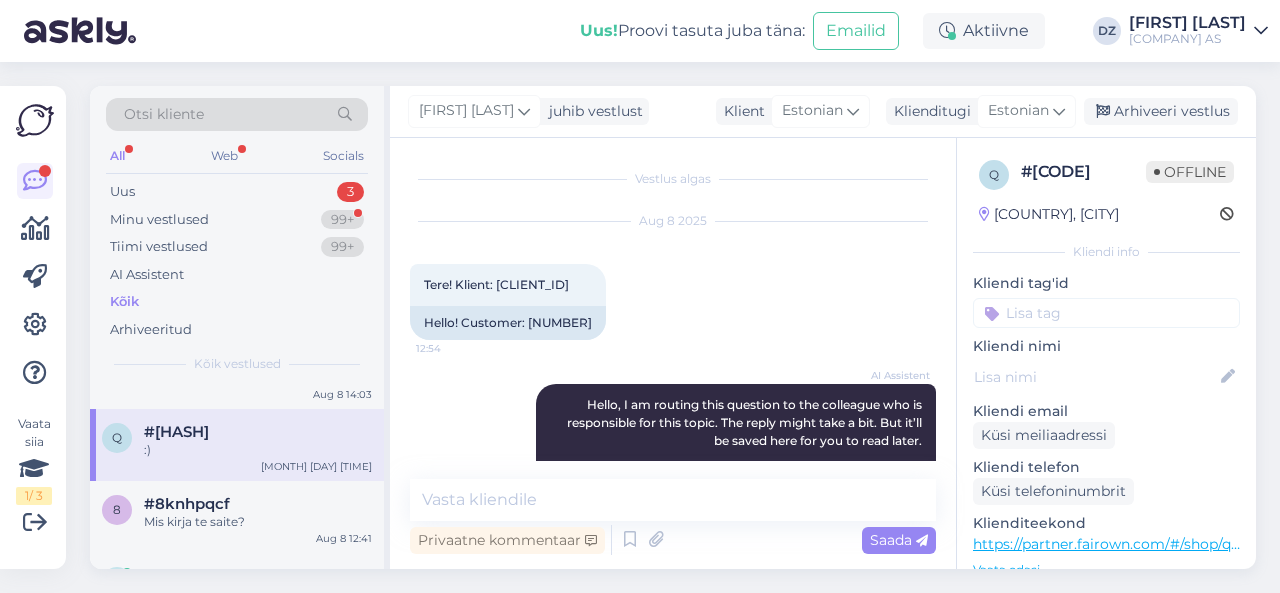 scroll, scrollTop: 3466, scrollLeft: 0, axis: vertical 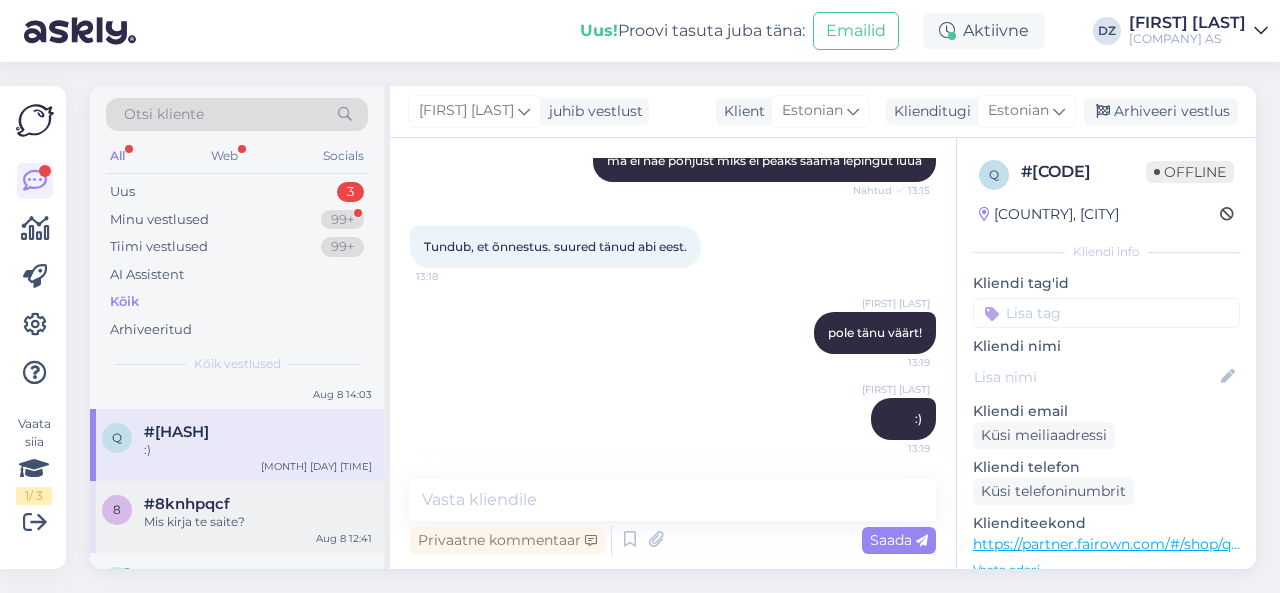 click on "Mis kirja te saite?" at bounding box center [258, 522] 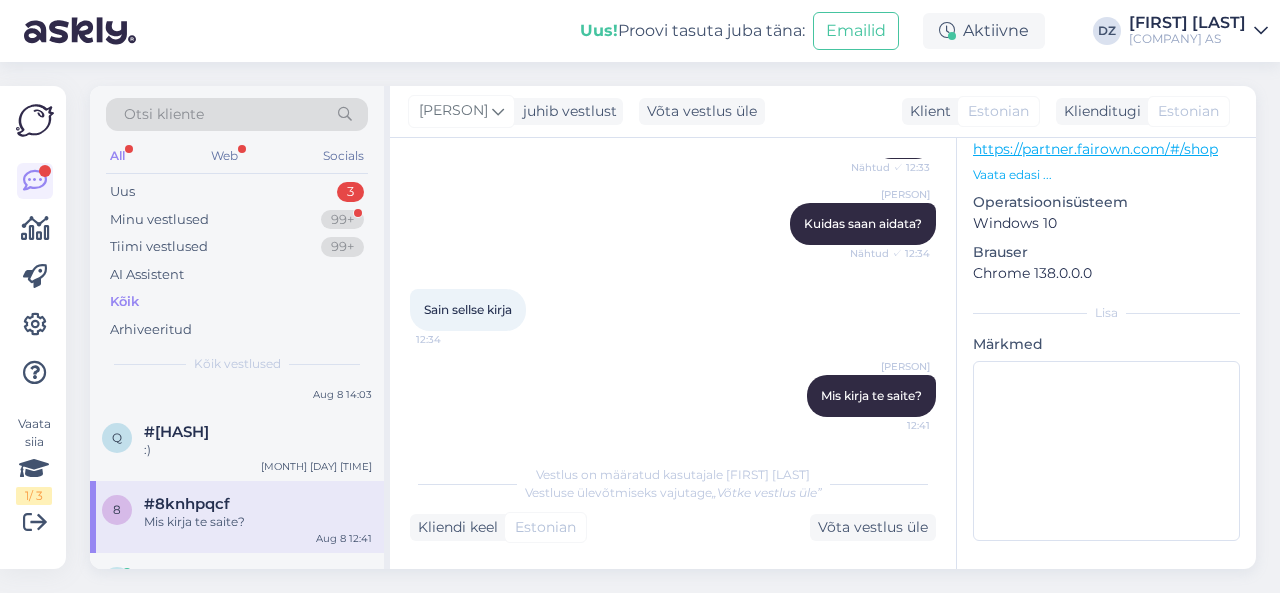 scroll, scrollTop: 0, scrollLeft: 0, axis: both 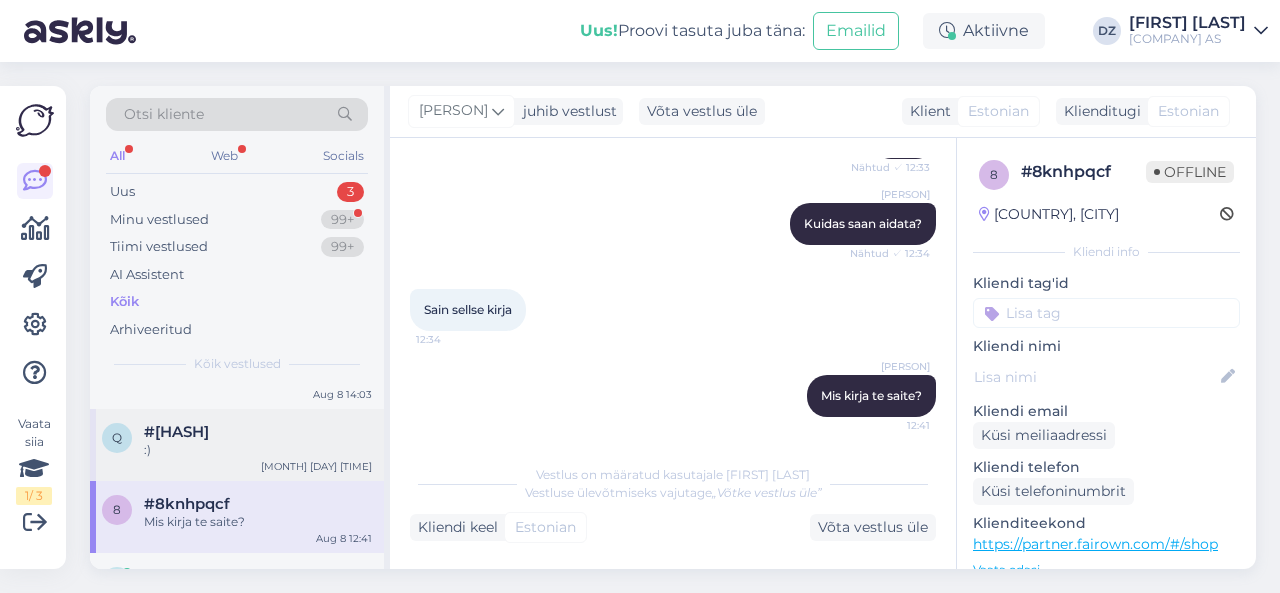 click on ":)" at bounding box center [258, 450] 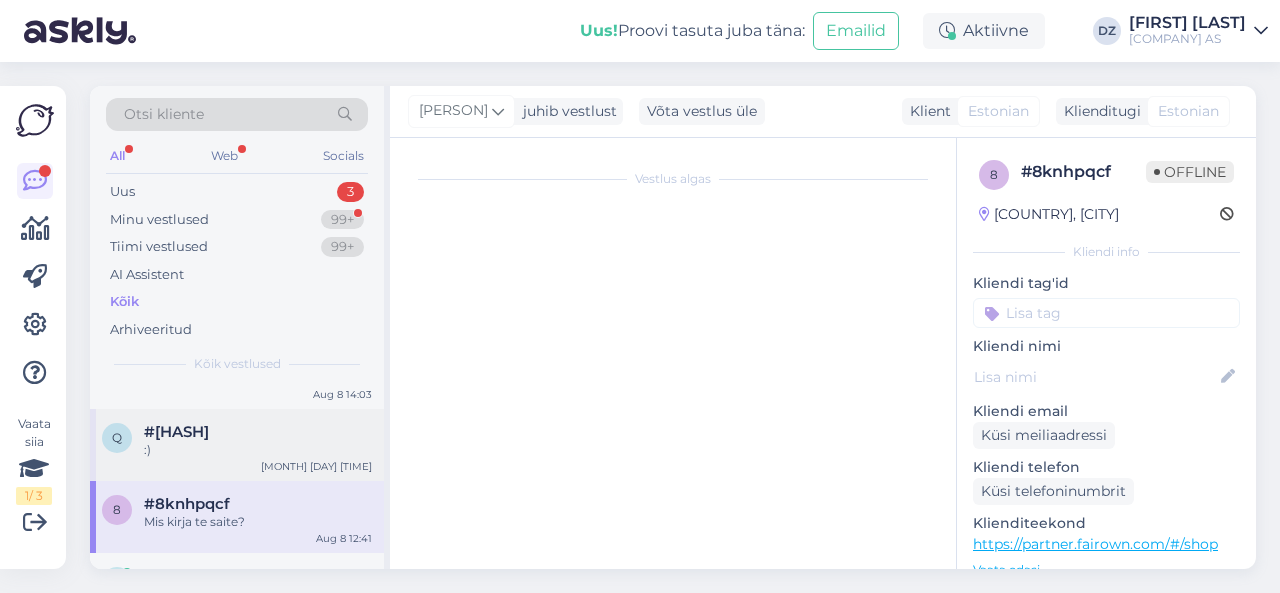 scroll, scrollTop: 3466, scrollLeft: 0, axis: vertical 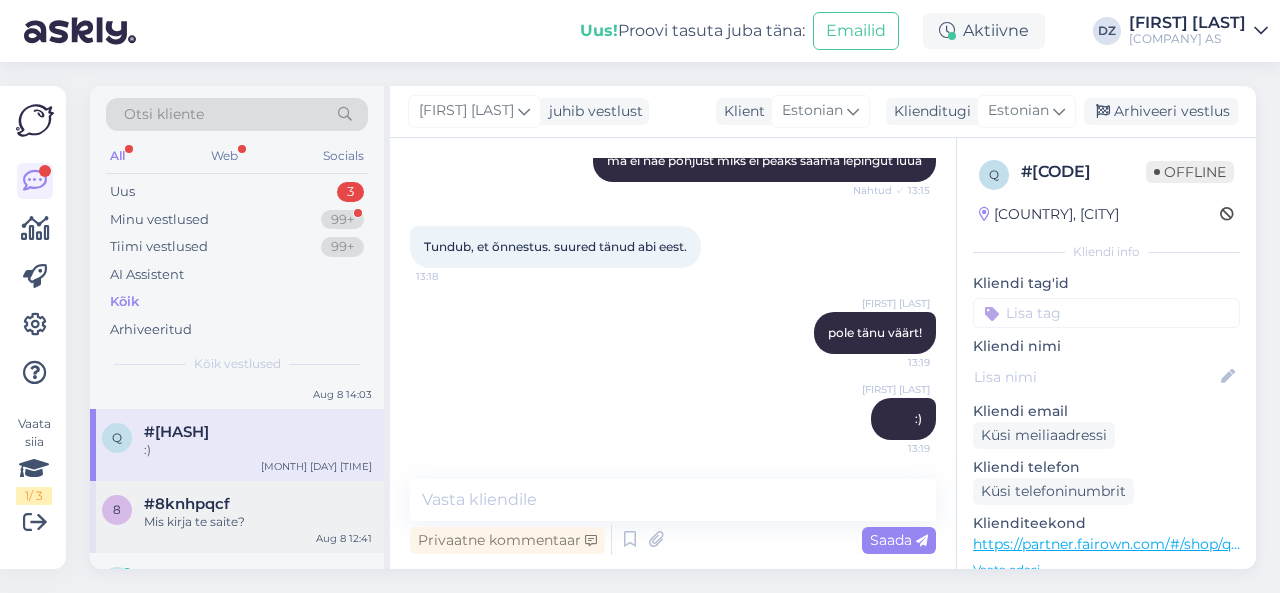 click on "Mis kirja te saite?" at bounding box center [258, 522] 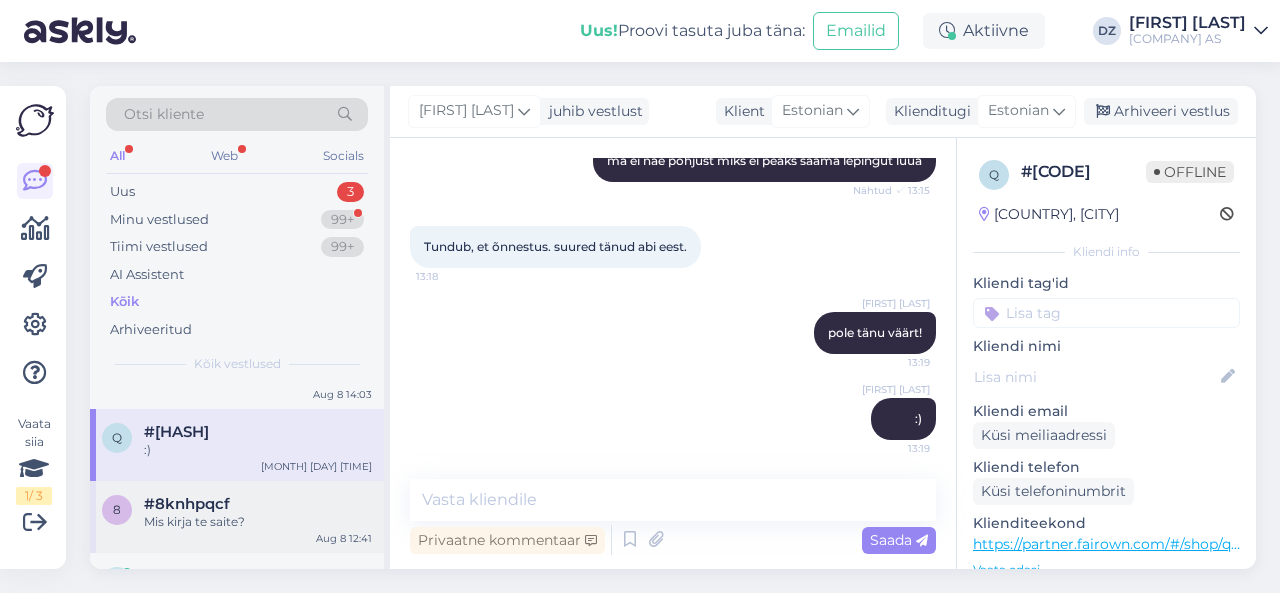 scroll, scrollTop: 3689, scrollLeft: 0, axis: vertical 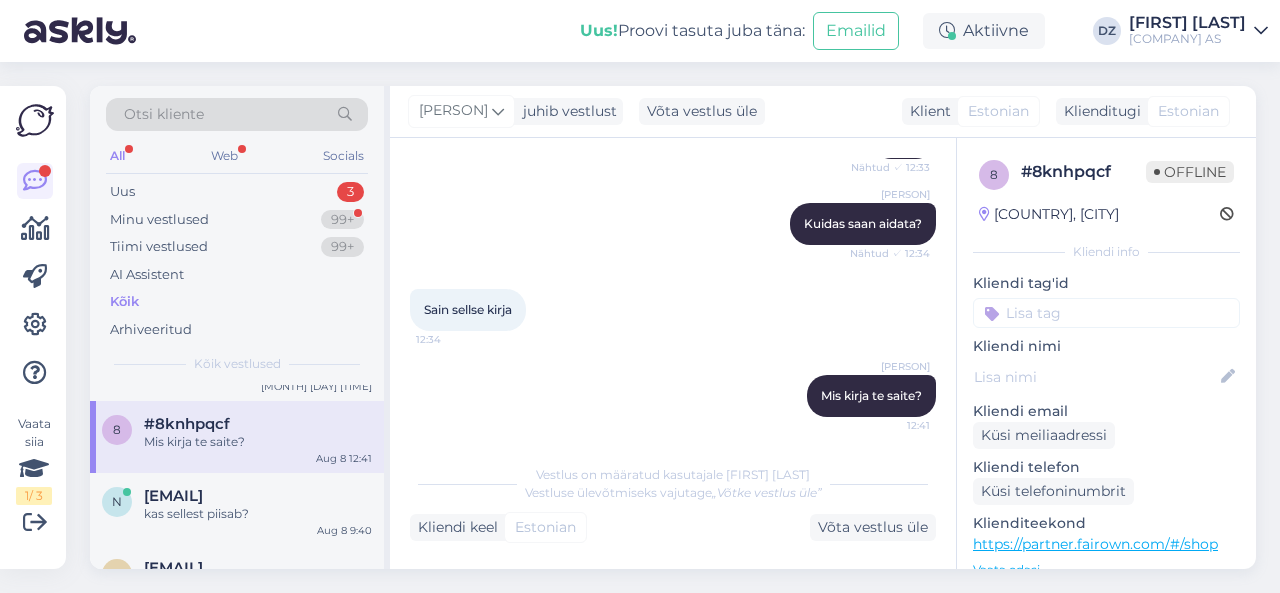click on "kas sellest piisab?" at bounding box center [258, 514] 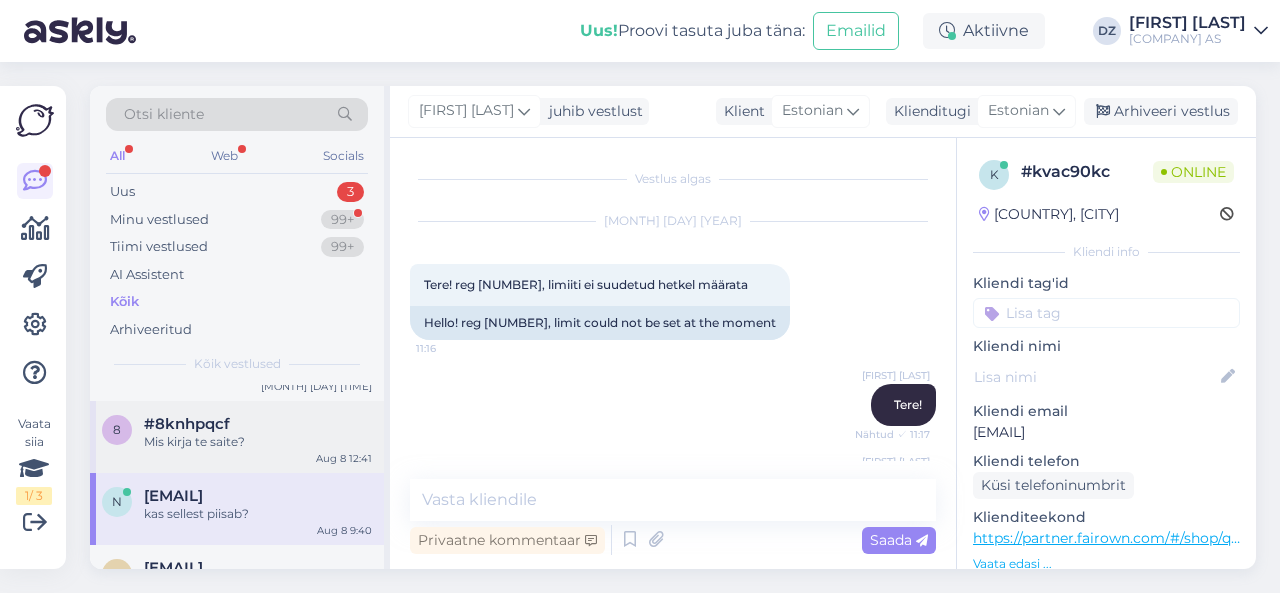 scroll, scrollTop: 4084, scrollLeft: 0, axis: vertical 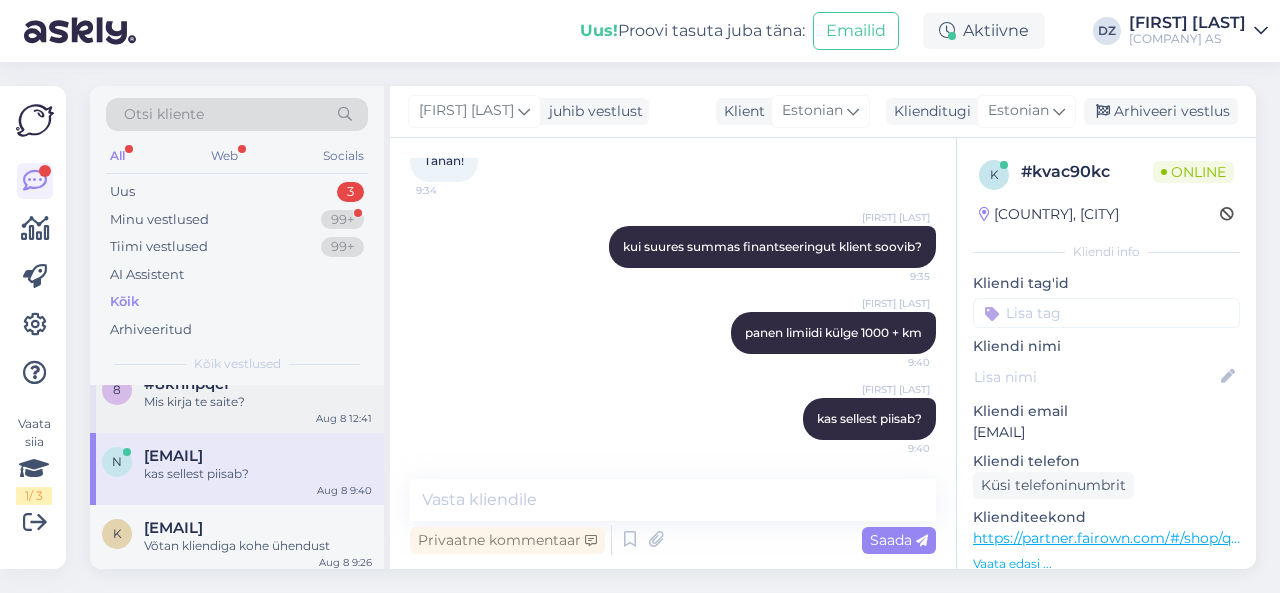 click on "[EMAIL]" at bounding box center [173, 528] 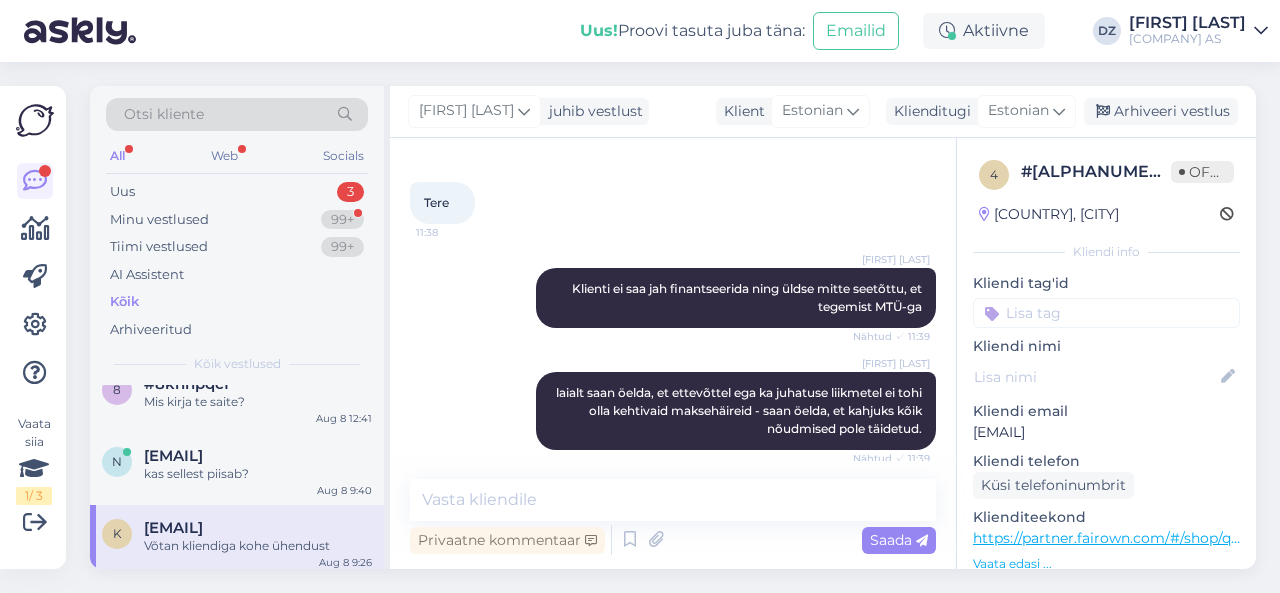 scroll, scrollTop: 1616, scrollLeft: 0, axis: vertical 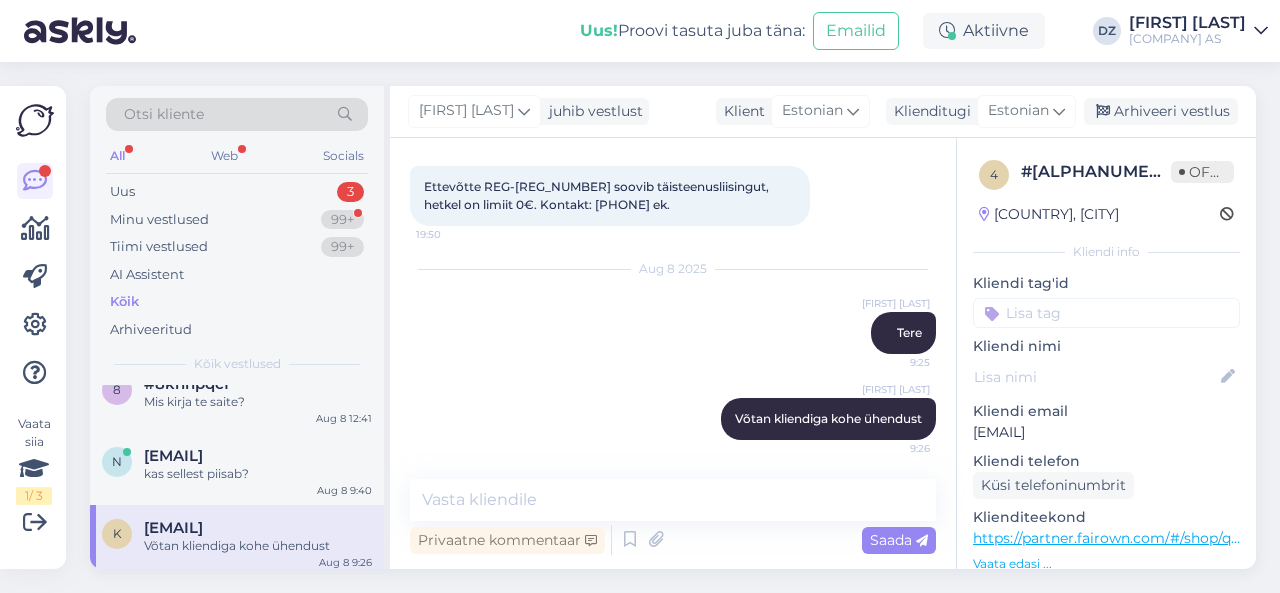 click on "Ettevõtte REG-[REG_NUMBER] soovib täisteenusliisingut, hetkel on limiit 0€. Kontakt: [PHONE] ek." at bounding box center (598, 195) 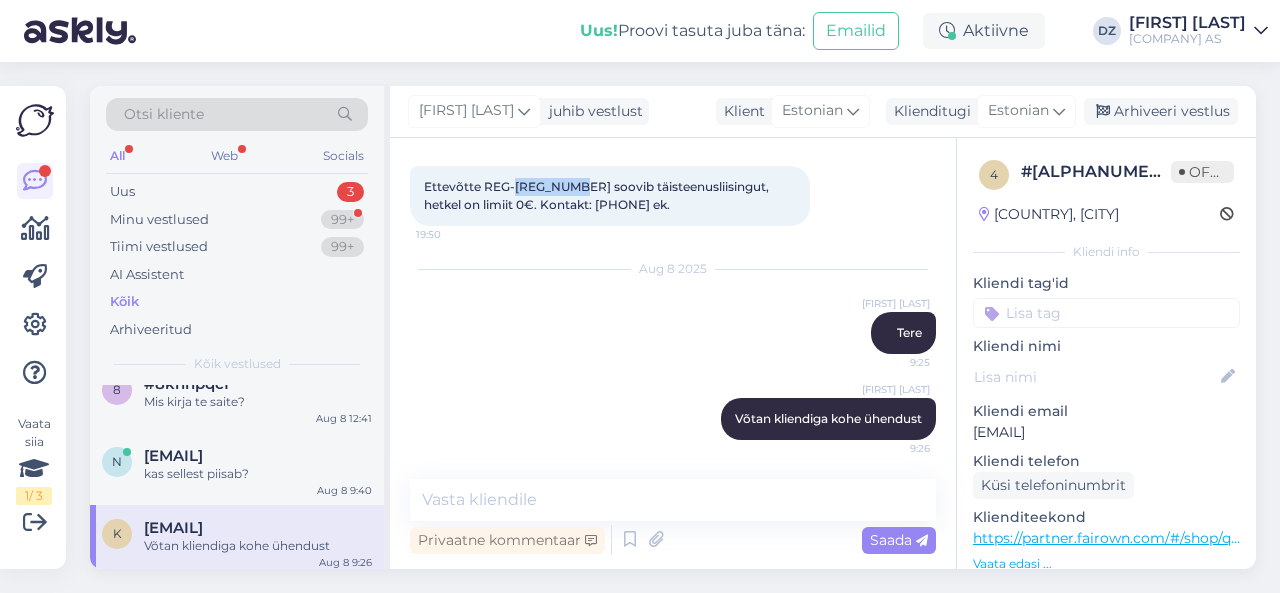 click on "Ettevõtte REG-[REG_NUMBER] soovib täisteenusliisingut, hetkel on limiit 0€. Kontakt: [PHONE] ek." at bounding box center [598, 195] 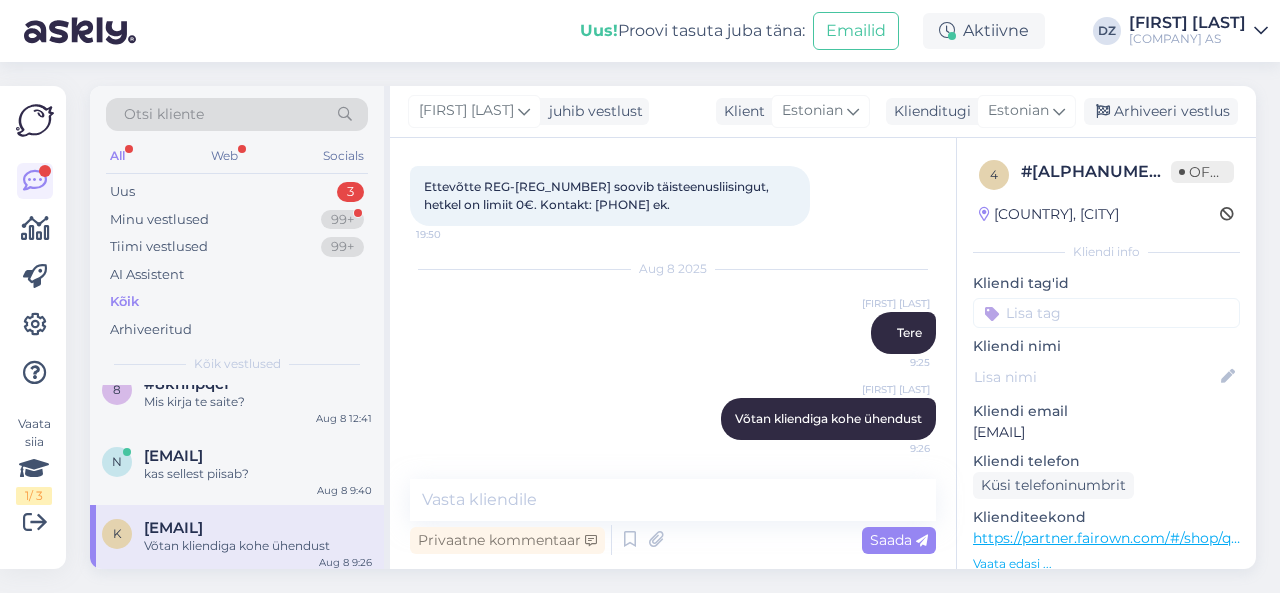 click on "Võtan kliendiga kohe ühendust" at bounding box center (258, 546) 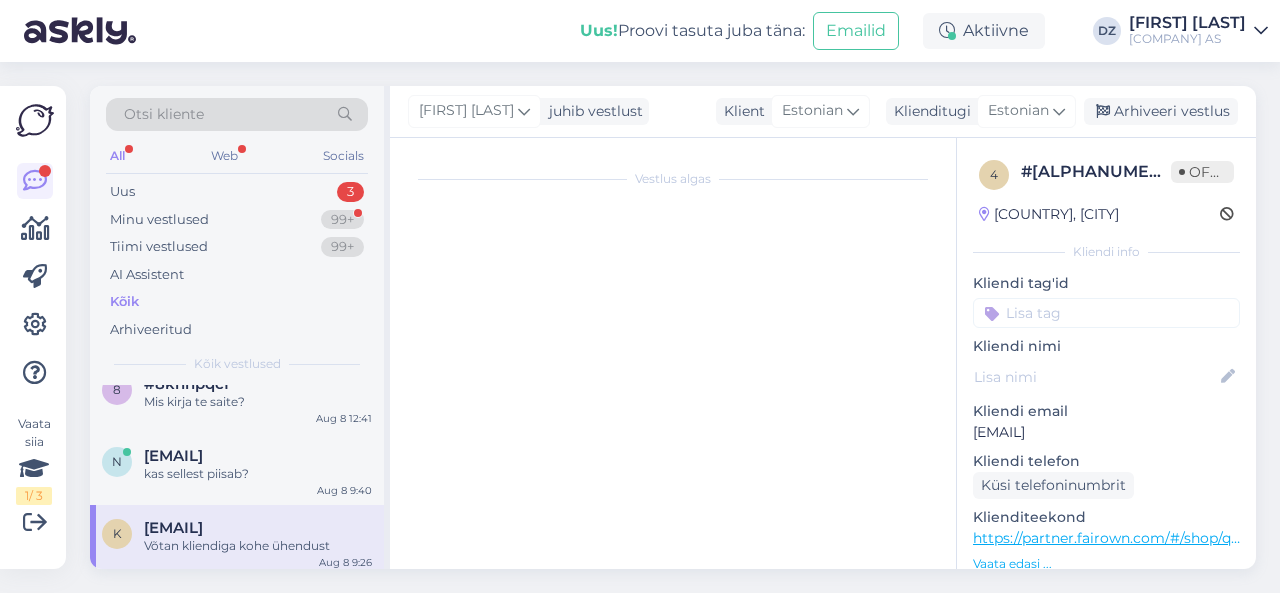 scroll, scrollTop: 0, scrollLeft: 0, axis: both 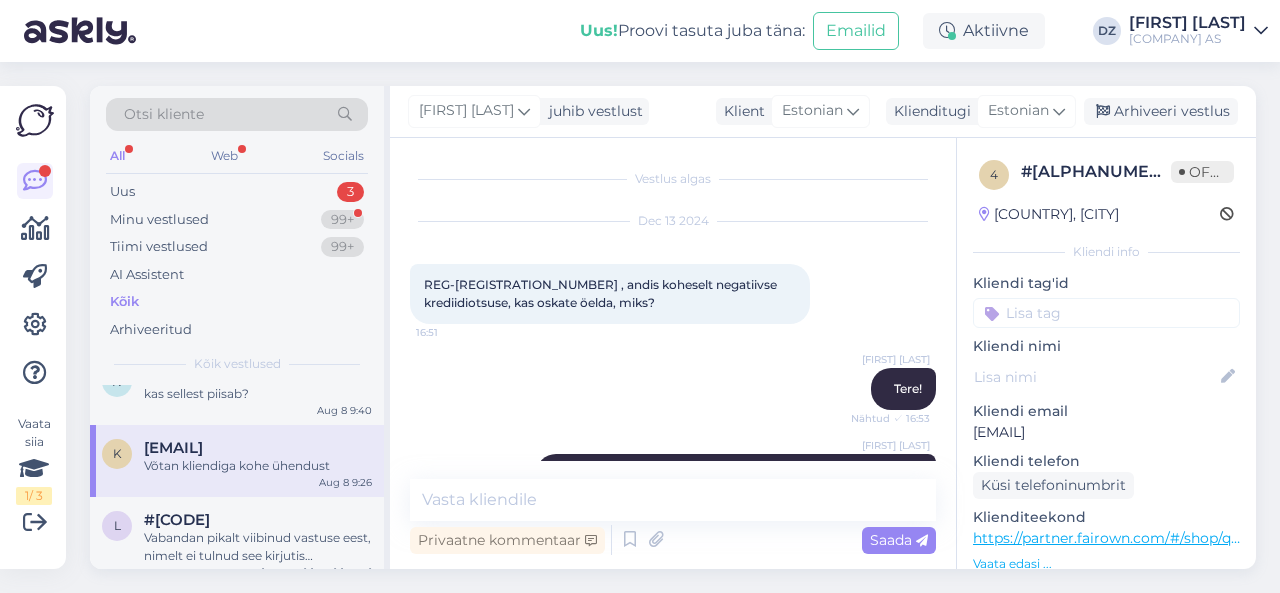 click on "Vabandan pikalt viibinud vastuse eest, nimelt ei tulnud see kirjutis miskipärast varem läbi" at bounding box center [258, 547] 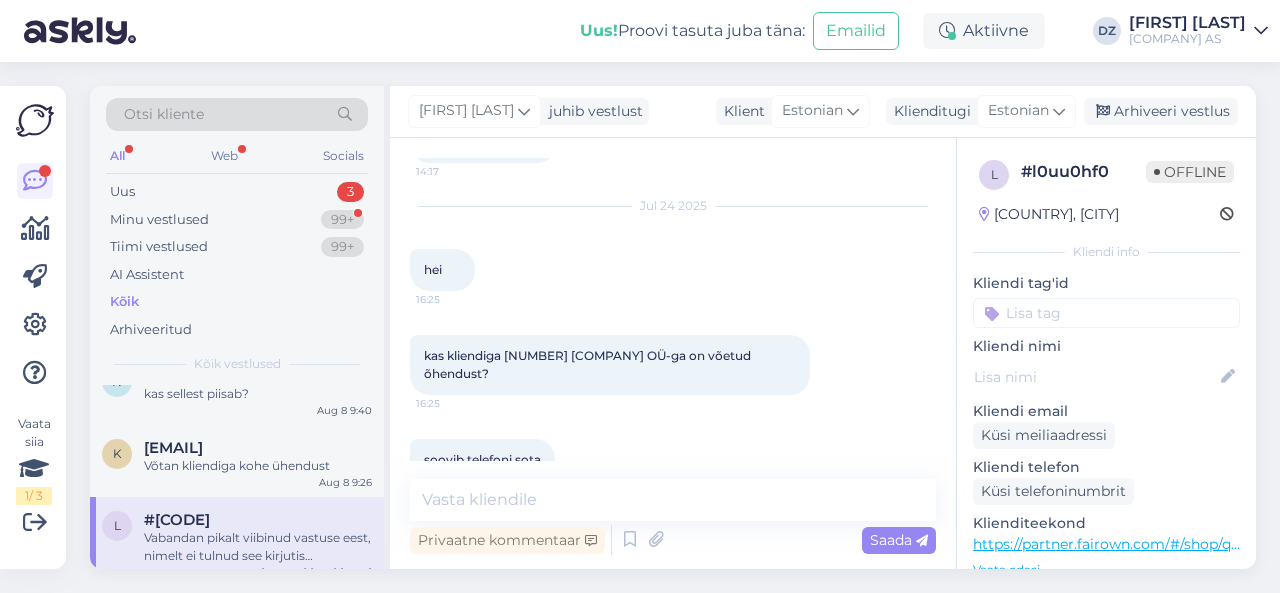 scroll, scrollTop: 2079, scrollLeft: 0, axis: vertical 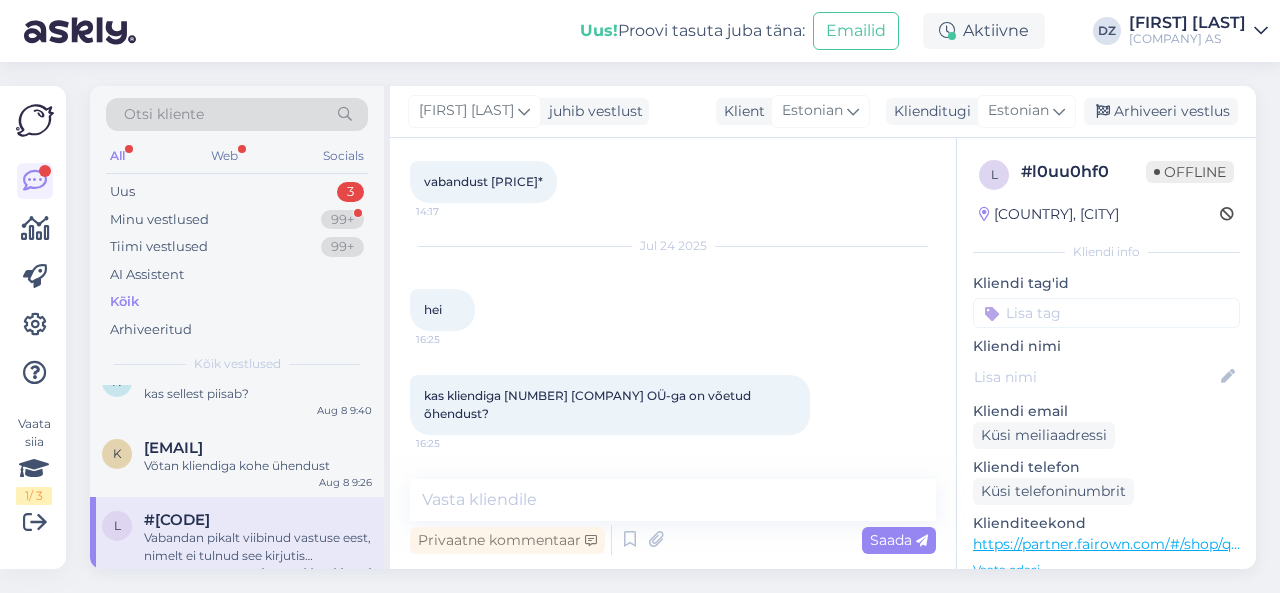 click on "kas kliendiga [NUMBER] [COMPANY] OÜ-ga on võetud õhendust?" at bounding box center [589, 404] 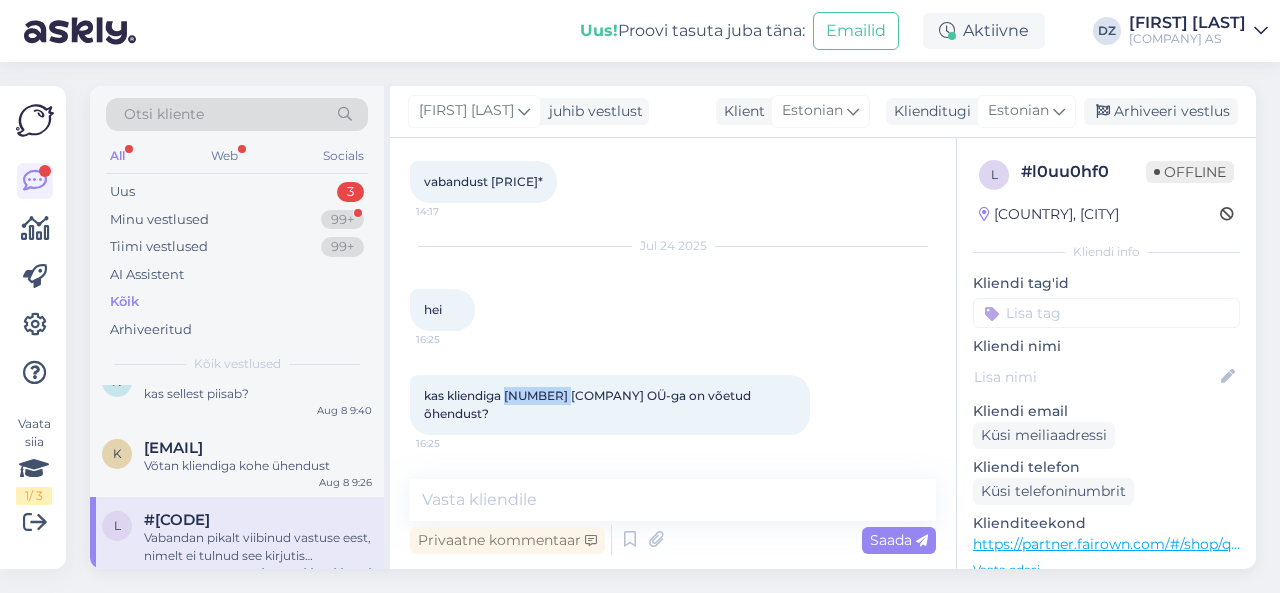 click on "kas kliendiga [NUMBER] [COMPANY] OÜ-ga on võetud õhendust?" at bounding box center [589, 404] 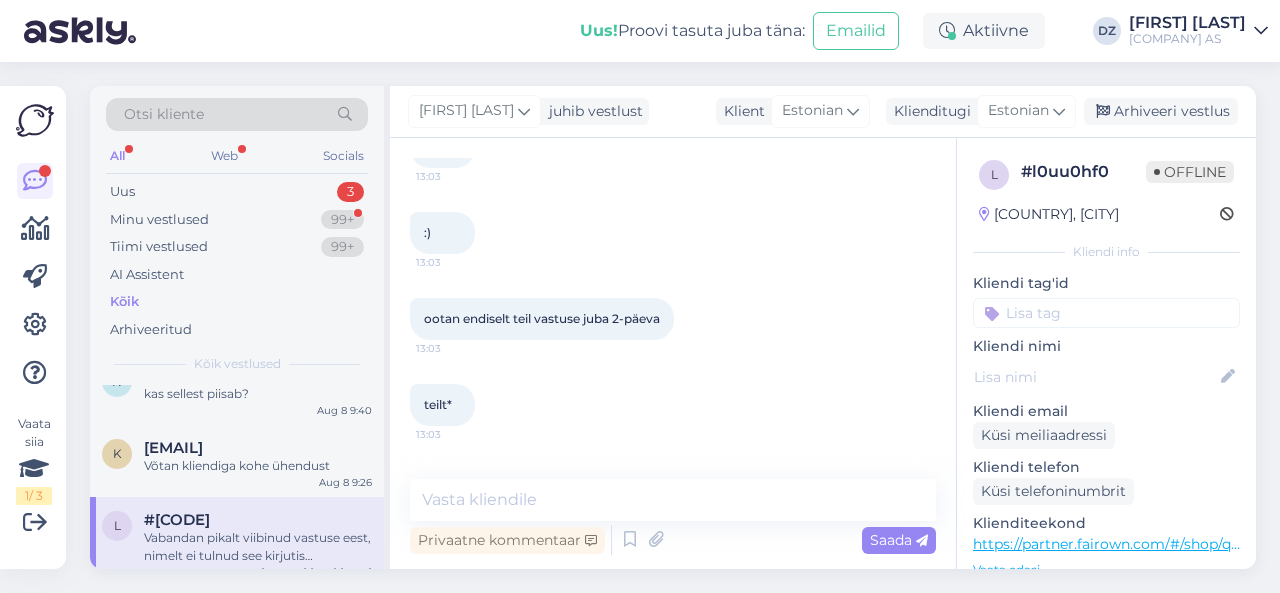 scroll, scrollTop: 3358, scrollLeft: 0, axis: vertical 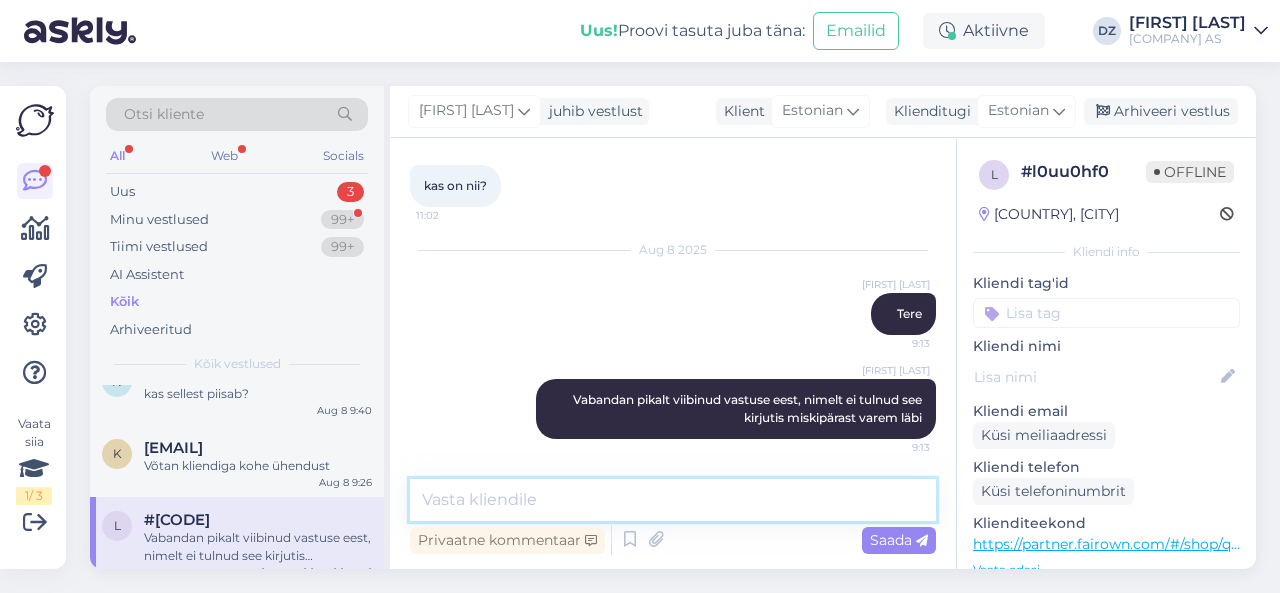 click at bounding box center (673, 500) 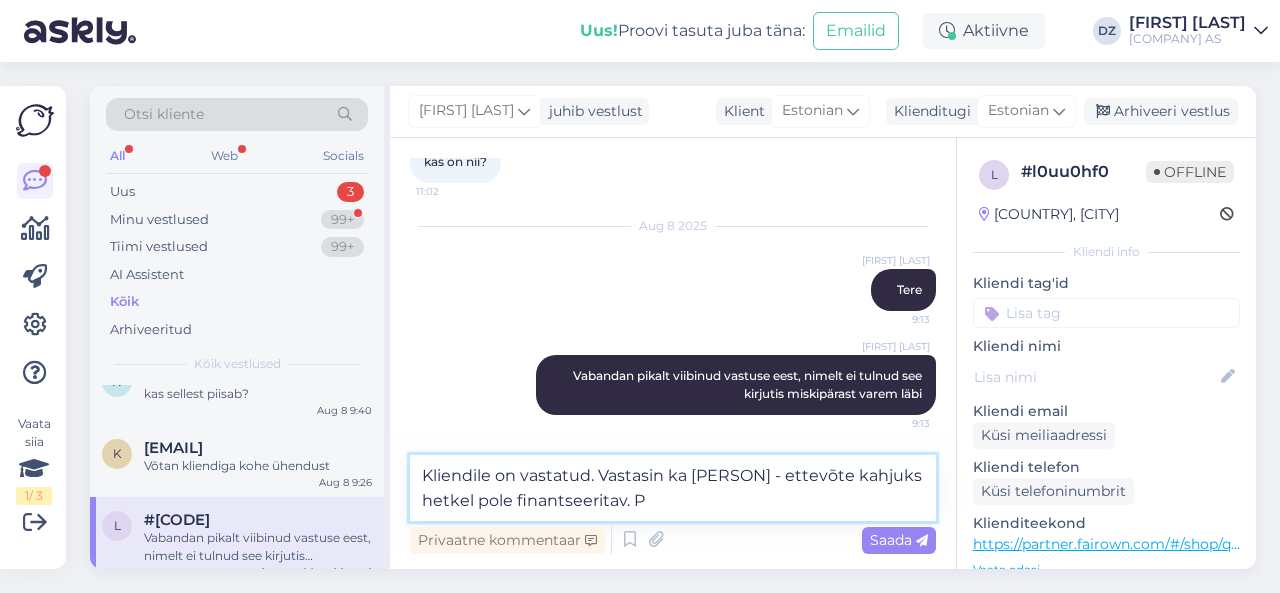 type on "Kliendile on vastatud. Vastasin ka [PERSON] - ettevõte kahjuks hetkel pole finantseeritav." 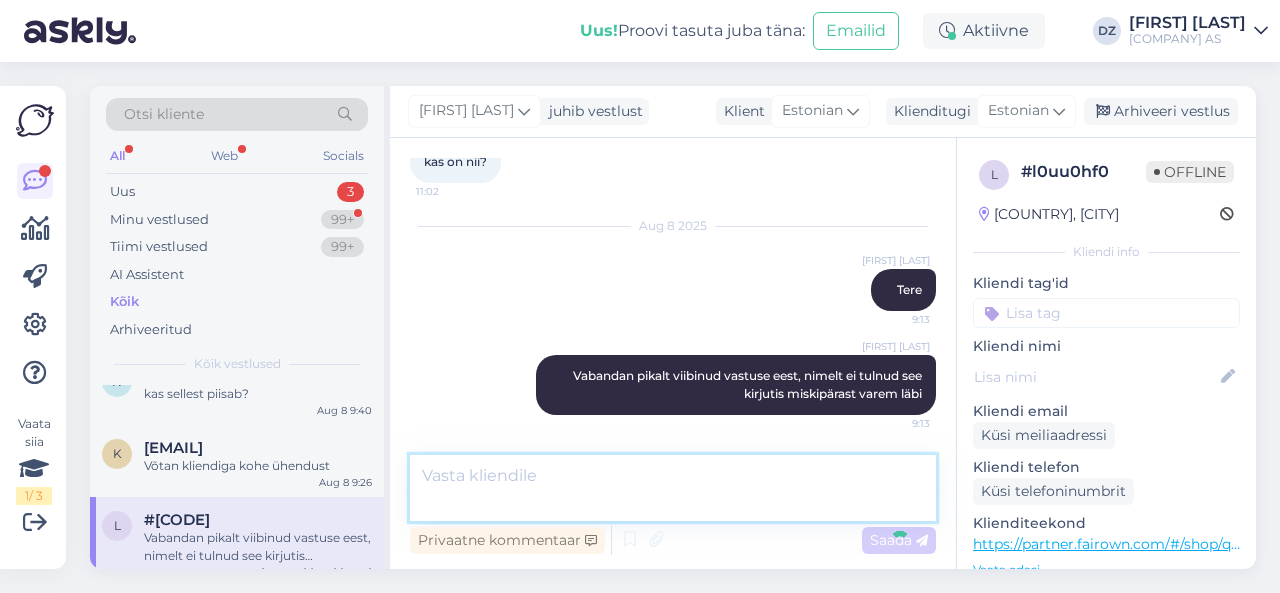 scroll, scrollTop: 3462, scrollLeft: 0, axis: vertical 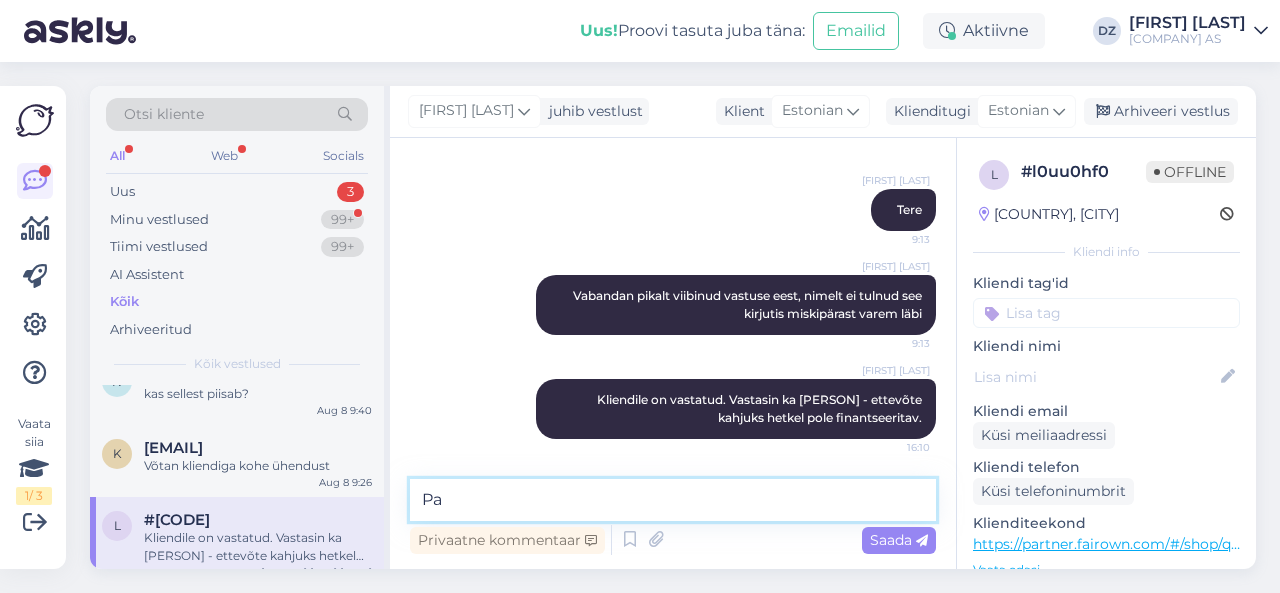 type on "P" 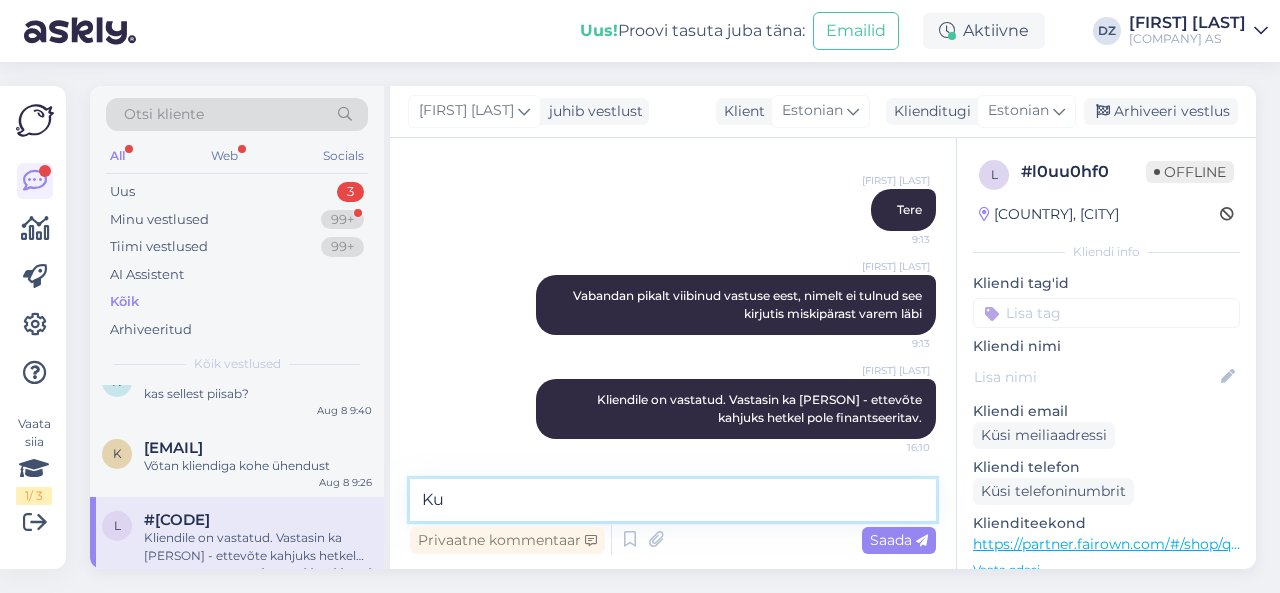 type on "K" 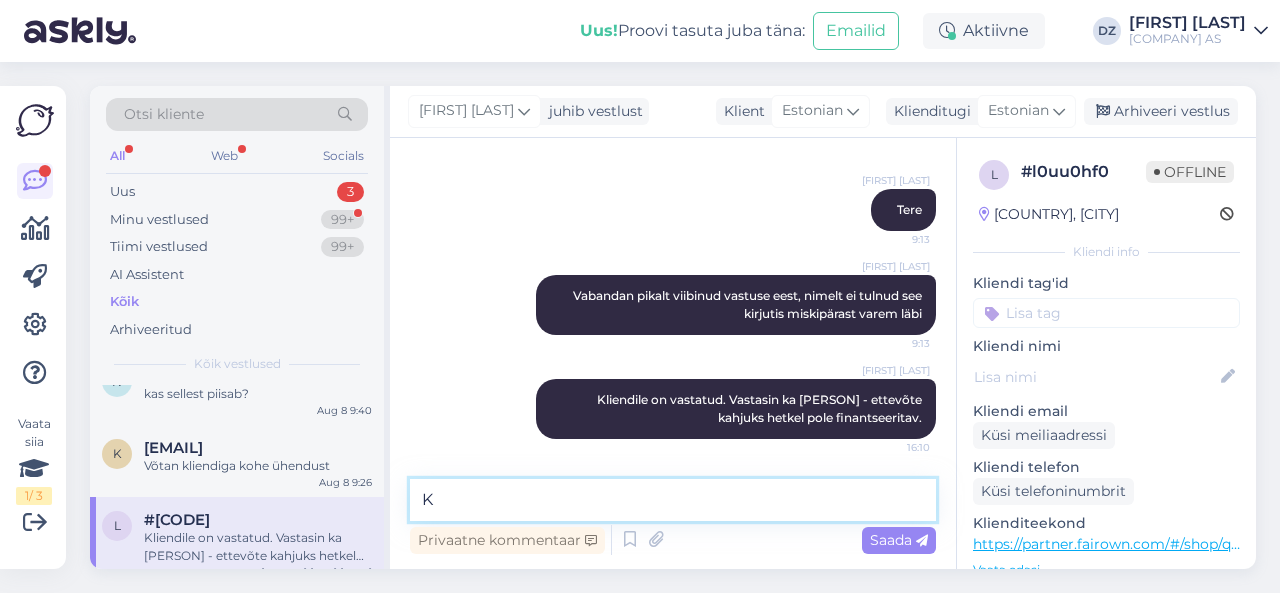 type 